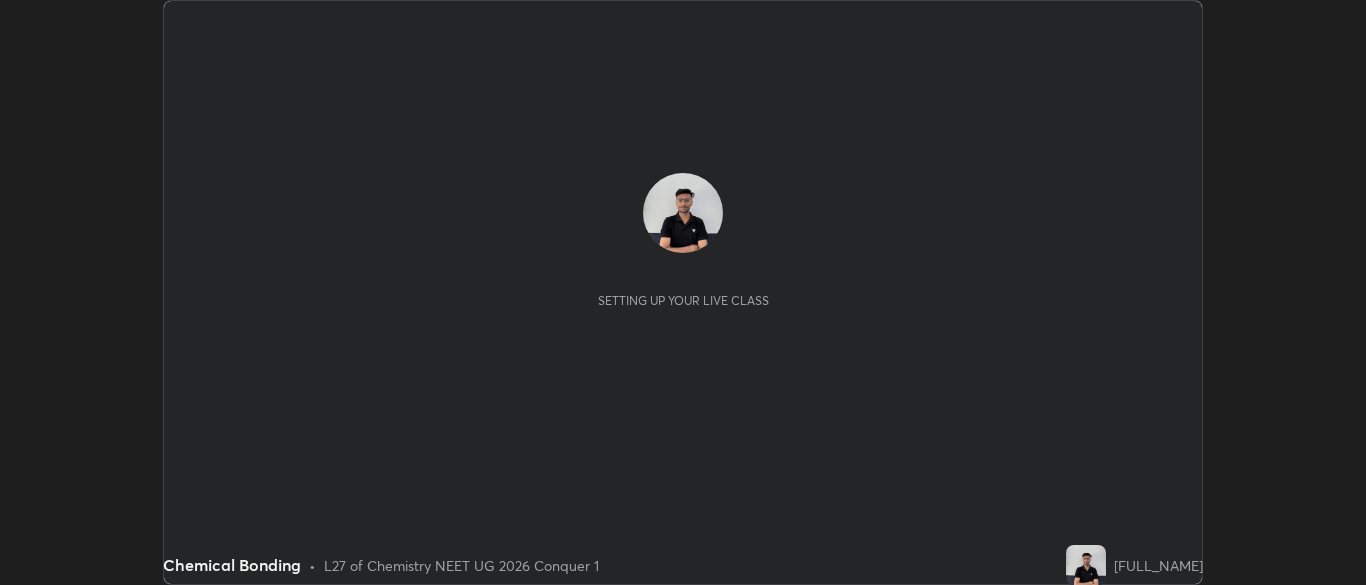 scroll, scrollTop: 0, scrollLeft: 0, axis: both 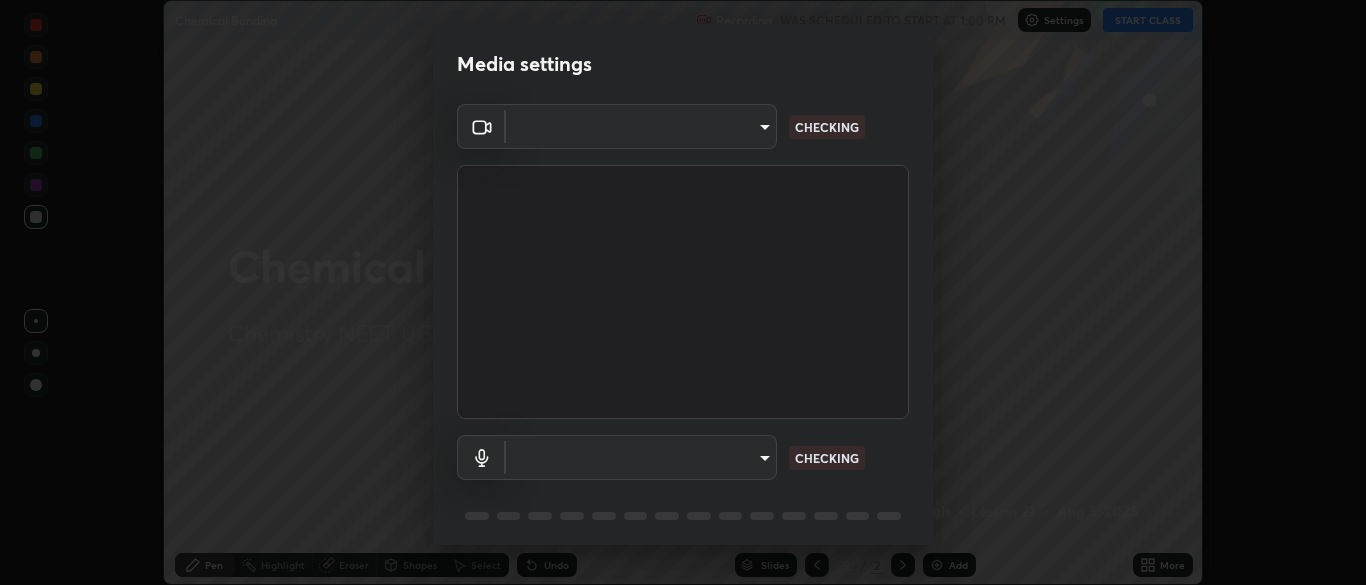 type on "e4a02b19f591f96ec040730caf0a46d914e0fdc22f31afd06e57b65fbba2a6f1" 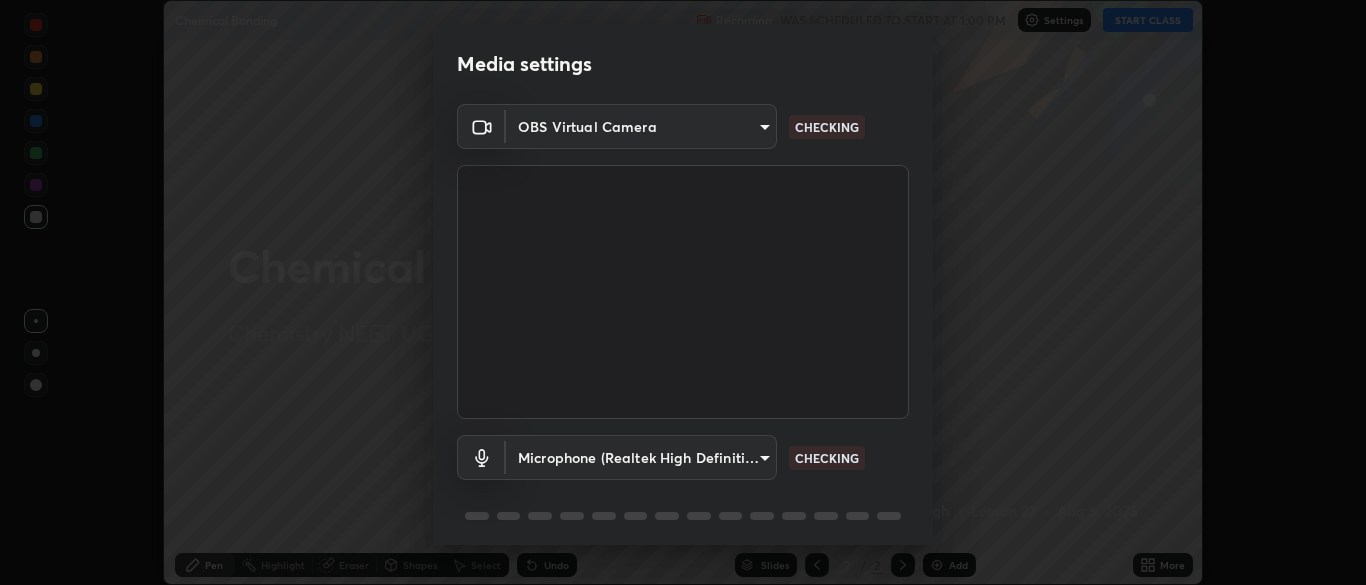 click on "Erase all Chemical Bonding Recording WAS SCHEDULED TO START AT  1:00 PM Settings START CLASS Setting up your live class Chemical Bonding • L27 of Chemistry NEET UG 2026 Conquer 1 [FULL_NAME] Pen Highlight Eraser Shapes Select Undo Slides 2 / 2 Add More No doubts shared Encourage your learners to ask a doubt for better clarity Report an issue Reason for reporting Buffering Chat not working Audio - Video sync issue Educator video quality low ​ Attach an image Report Media settings OBS Virtual Camera [HASH] CHECKING Microphone (Realtek High Definition Audio) [HASH] CHECKING 1 / 5 Next" at bounding box center [683, 292] 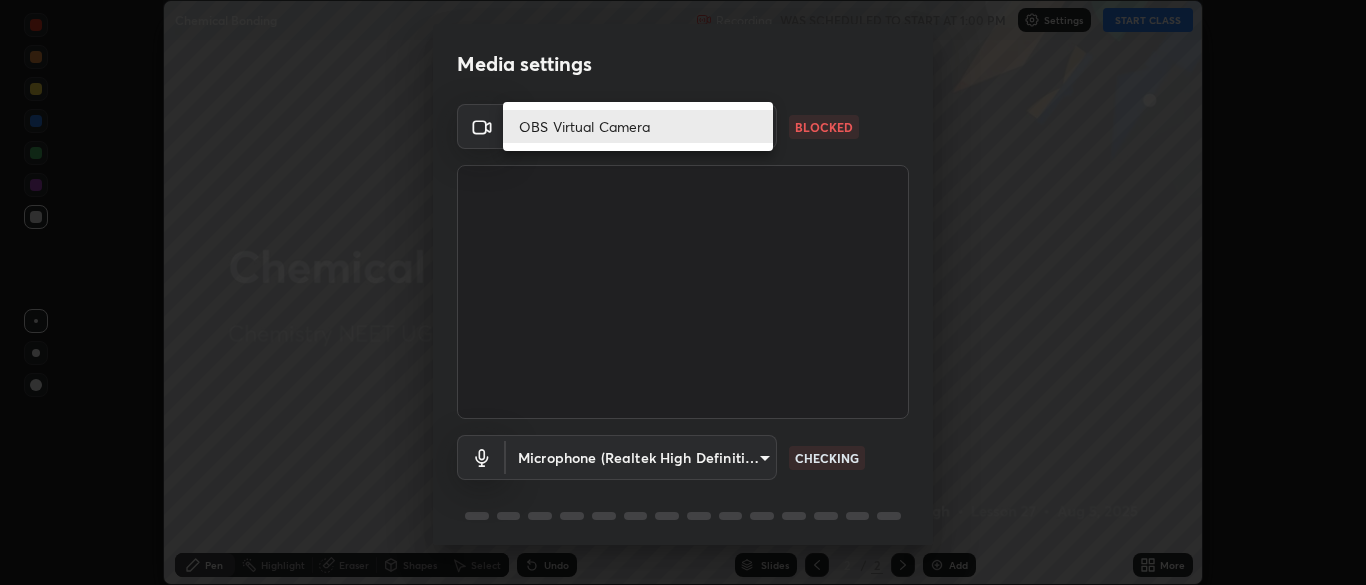 click on "OBS Virtual Camera" at bounding box center (638, 126) 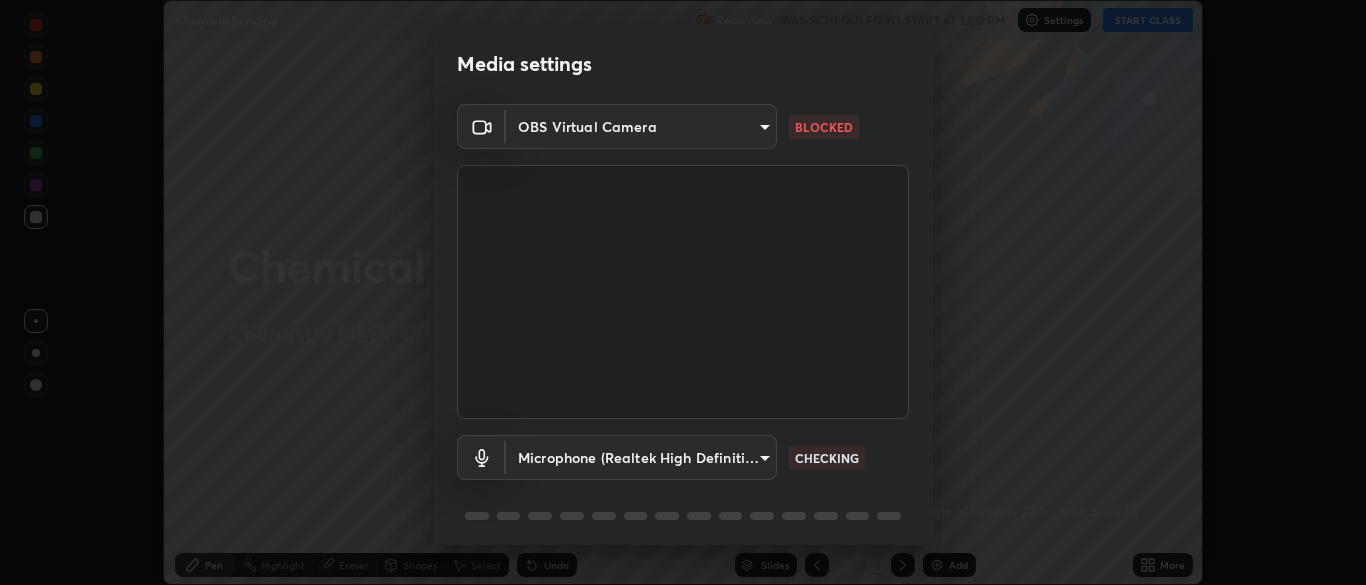 scroll, scrollTop: 71, scrollLeft: 0, axis: vertical 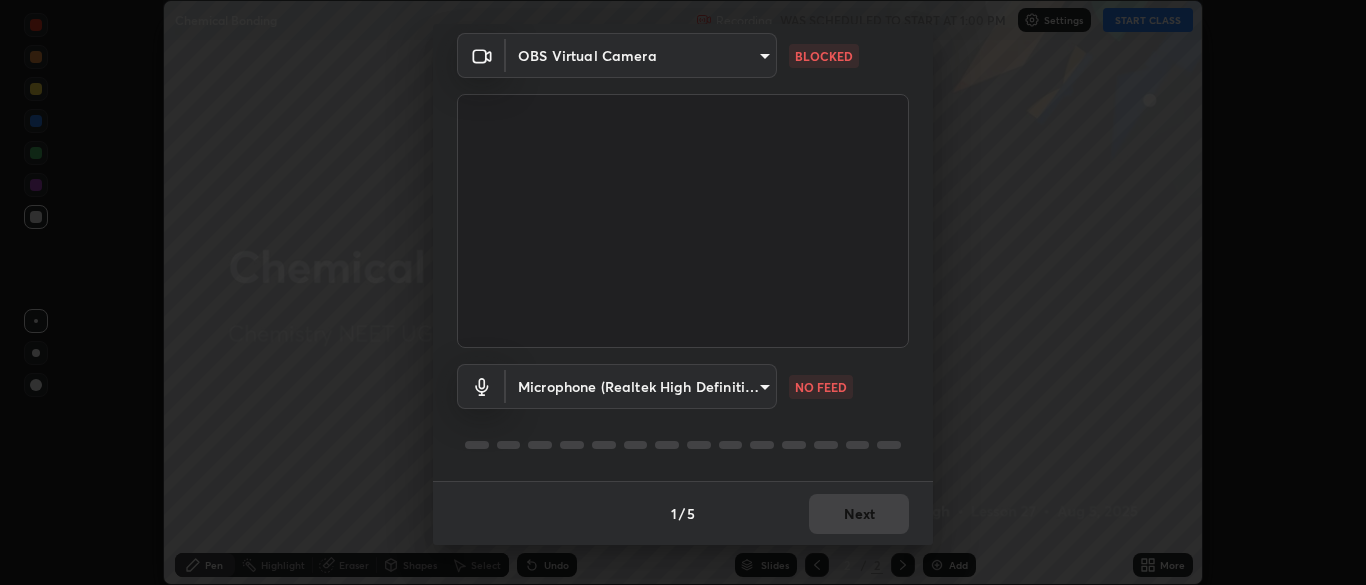 click on "Erase all Chemical Bonding Recording WAS SCHEDULED TO START AT  1:00 PM Settings START CLASS Setting up your live class Chemical Bonding • L27 of Chemistry NEET UG 2026 Conquer 1 [FULL_NAME] Pen Highlight Eraser Shapes Select Undo Slides 2 / 2 Add More No doubts shared Encourage your learners to ask a doubt for better clarity Report an issue Reason for reporting Buffering Chat not working Audio - Video sync issue Educator video quality low ​ Attach an image Report Media settings OBS Virtual Camera [HASH] BLOCKED Microphone (Realtek High Definition Audio) [HASH] NO FEED 1 / 5 Next" at bounding box center [683, 292] 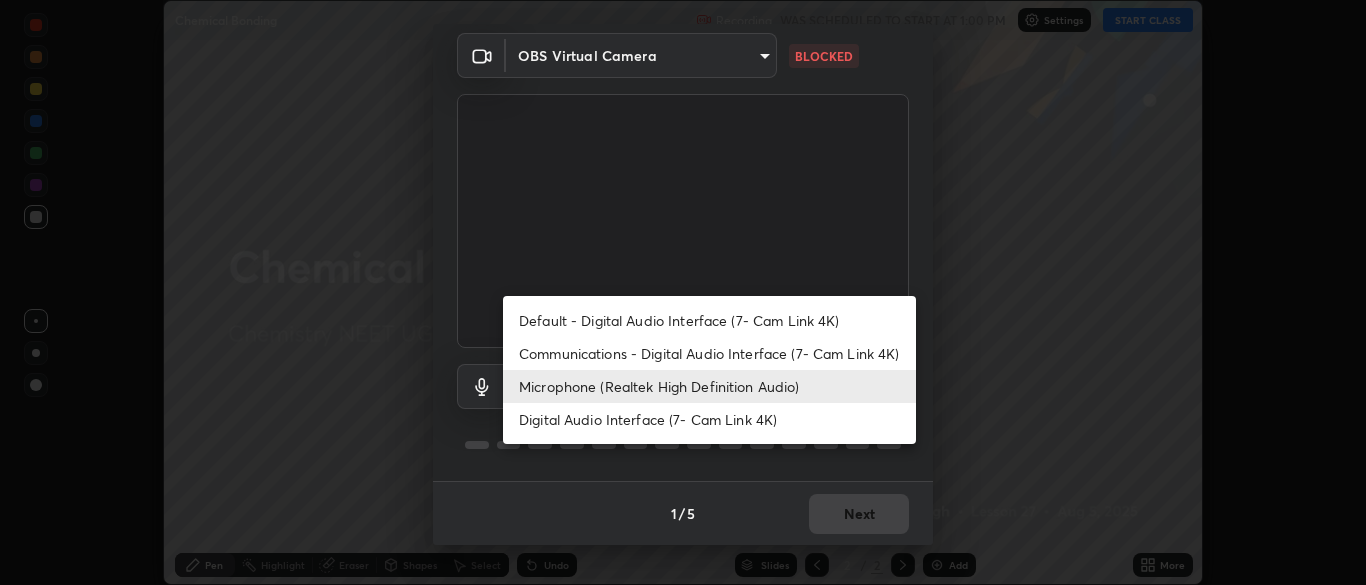 click on "Microphone (Realtek High Definition Audio)" at bounding box center (709, 386) 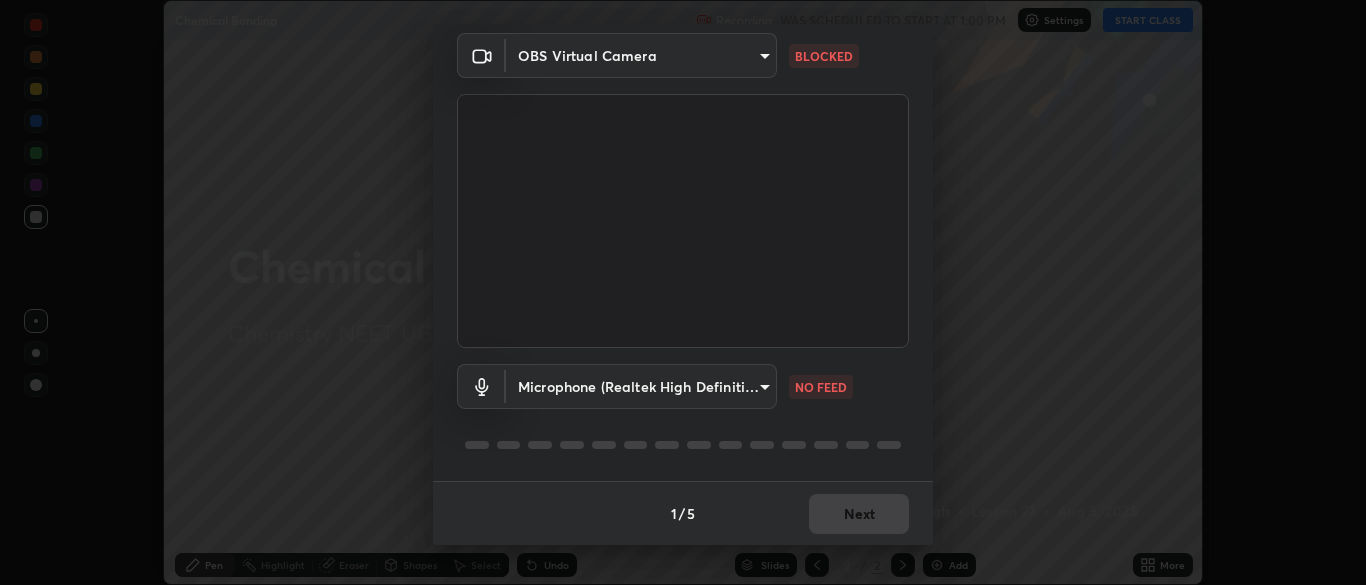 click on "Erase all Chemical Bonding Recording WAS SCHEDULED TO START AT  1:00 PM Settings START CLASS Setting up your live class Chemical Bonding • L27 of Chemistry NEET UG 2026 Conquer 1 [FULL_NAME] Pen Highlight Eraser Shapes Select Undo Slides 2 / 2 Add More No doubts shared Encourage your learners to ask a doubt for better clarity Report an issue Reason for reporting Buffering Chat not working Audio - Video sync issue Educator video quality low ​ Attach an image Report Media settings OBS Virtual Camera [HASH] BLOCKED Microphone (Realtek High Definition Audio) [HASH] NO FEED 1 / 5 Next" at bounding box center [683, 292] 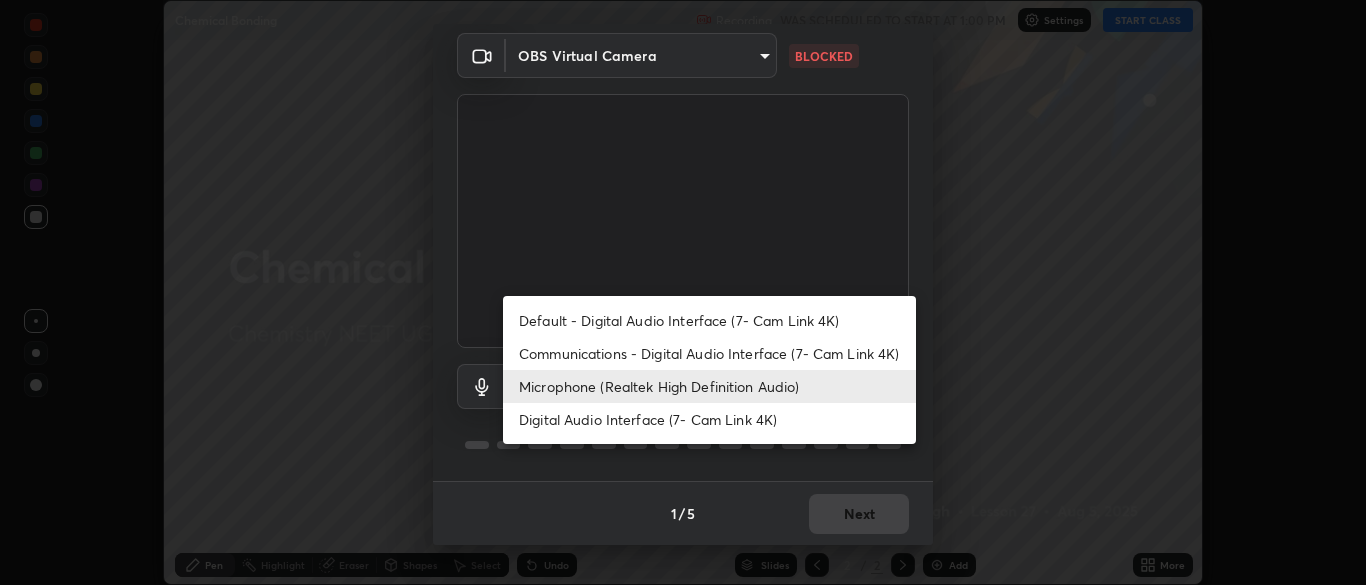 click on "Default - Digital Audio Interface (7- Cam Link 4K)" at bounding box center (709, 320) 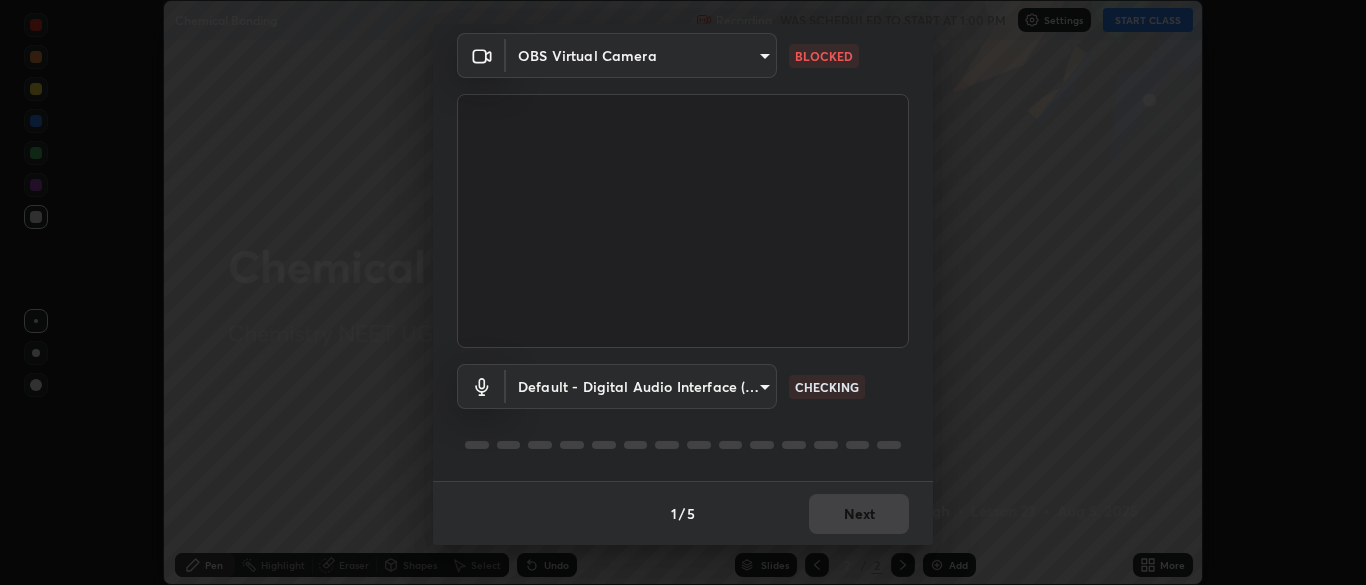 click on "Erase all Chemical Bonding Recording WAS SCHEDULED TO START AT  1:00 PM Settings START CLASS Setting up your live class Chemical Bonding • L27 of Chemistry NEET UG 2026 Conquer 1 [FULL_NAME] Pen Highlight Eraser Shapes Select Undo Slides 2 / 2 Add More No doubts shared Encourage your learners to ask a doubt for better clarity Report an issue Reason for reporting Buffering Chat not working Audio - Video sync issue Educator video quality low ​ Attach an image Report Media settings OBS Virtual Camera [HASH] BLOCKED Default - Digital Audio Interface (7- Cam Link 4K) default CHECKING 1 / 5 Next" at bounding box center (683, 292) 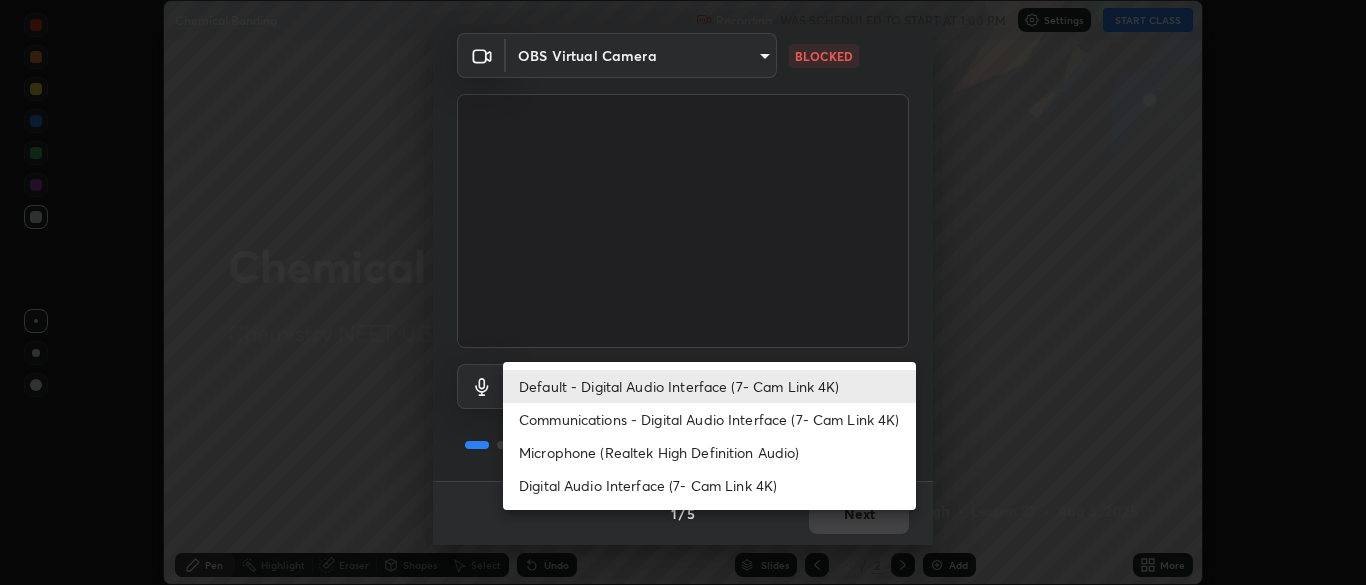 click on "Communications - Digital Audio Interface (7- Cam Link 4K)" at bounding box center (709, 419) 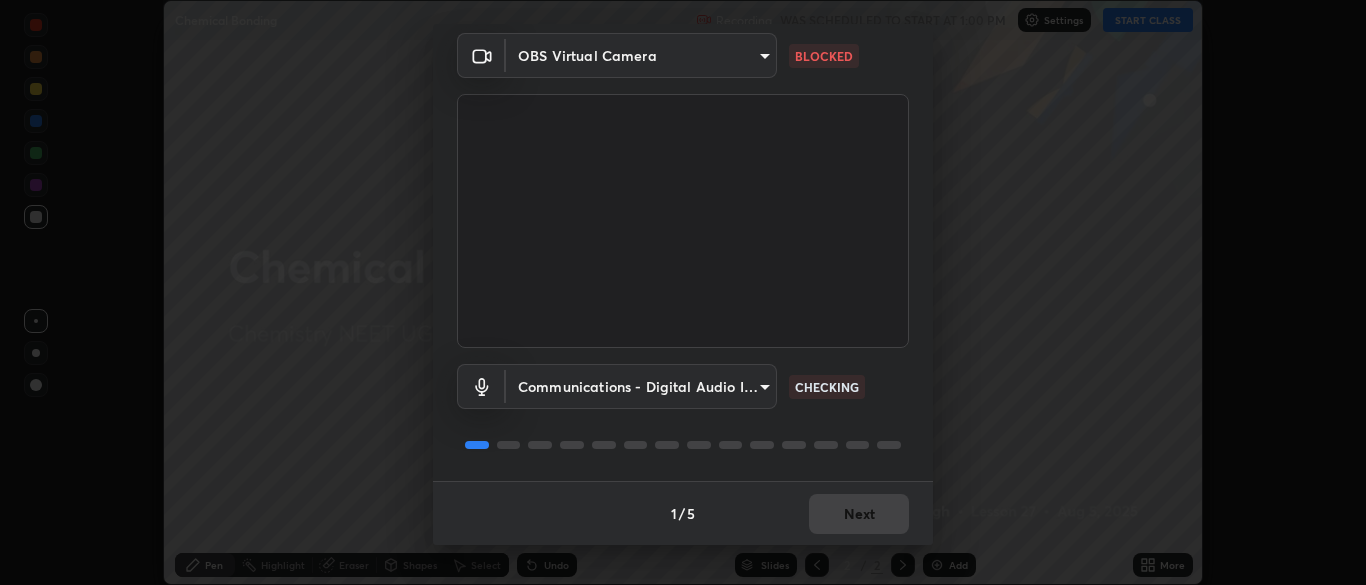 click on "Erase all Chemical Bonding Recording WAS SCHEDULED TO START AT  1:00 PM Settings START CLASS Setting up your live class Chemical Bonding • L27 of Chemistry NEET UG 2026 Conquer 1 [FULL_NAME] Pen Highlight Eraser Shapes Select Undo Slides 2 / 2 Add More No doubts shared Encourage your learners to ask a doubt for better clarity Report an issue Reason for reporting Buffering Chat not working Audio - Video sync issue Educator video quality low ​ Attach an image Report Media settings OBS Virtual Camera [HASH] BLOCKED Communications - Digital Audio Interface (7- Cam Link 4K) communications CHECKING 1 / 5 Next" at bounding box center (683, 292) 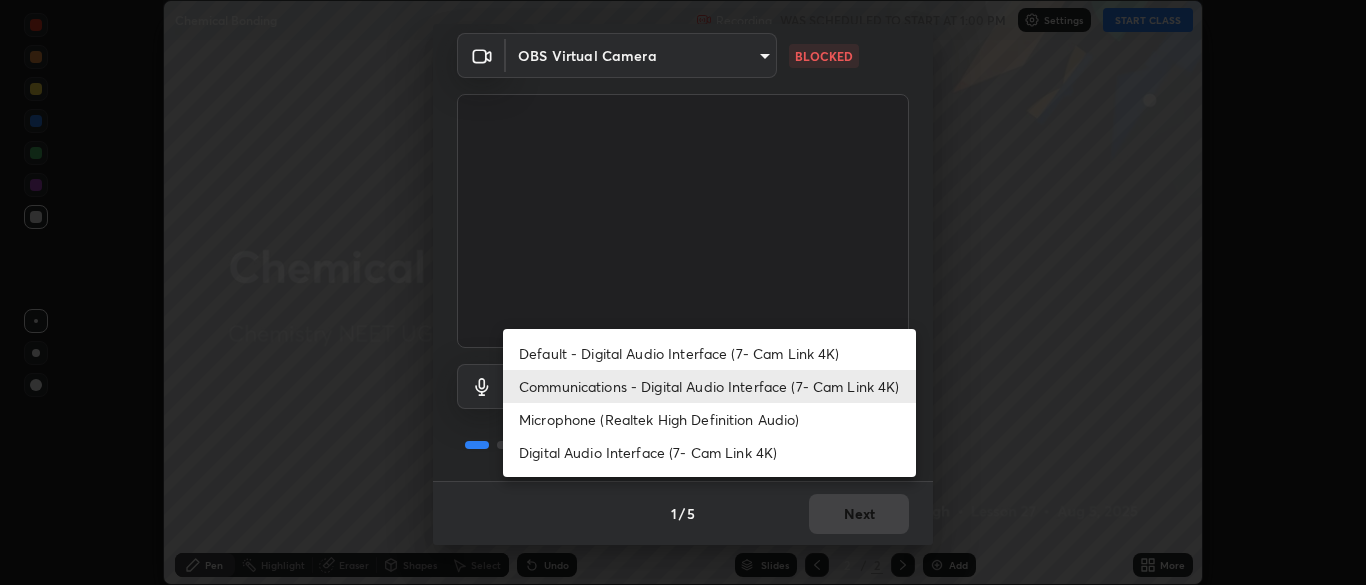click on "Digital Audio Interface (7- Cam Link 4K)" at bounding box center (709, 452) 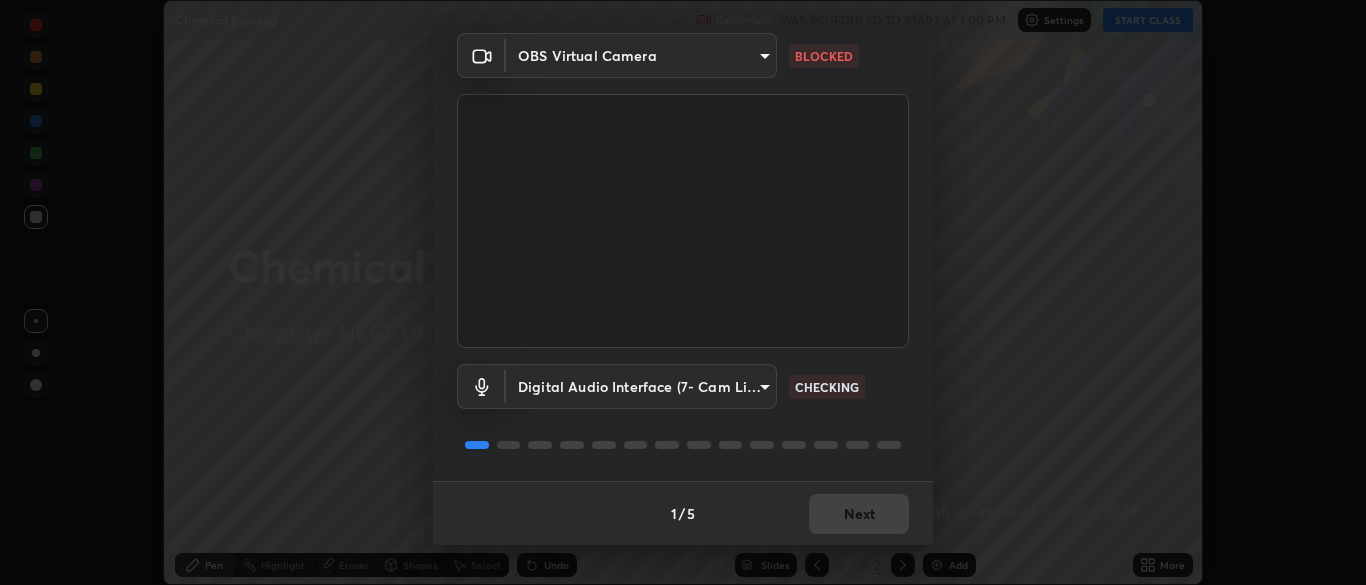 type on "6ba47fd4e8648a54bbb484391f99d0eaab699f3621558472b3d0253485d7f0e3" 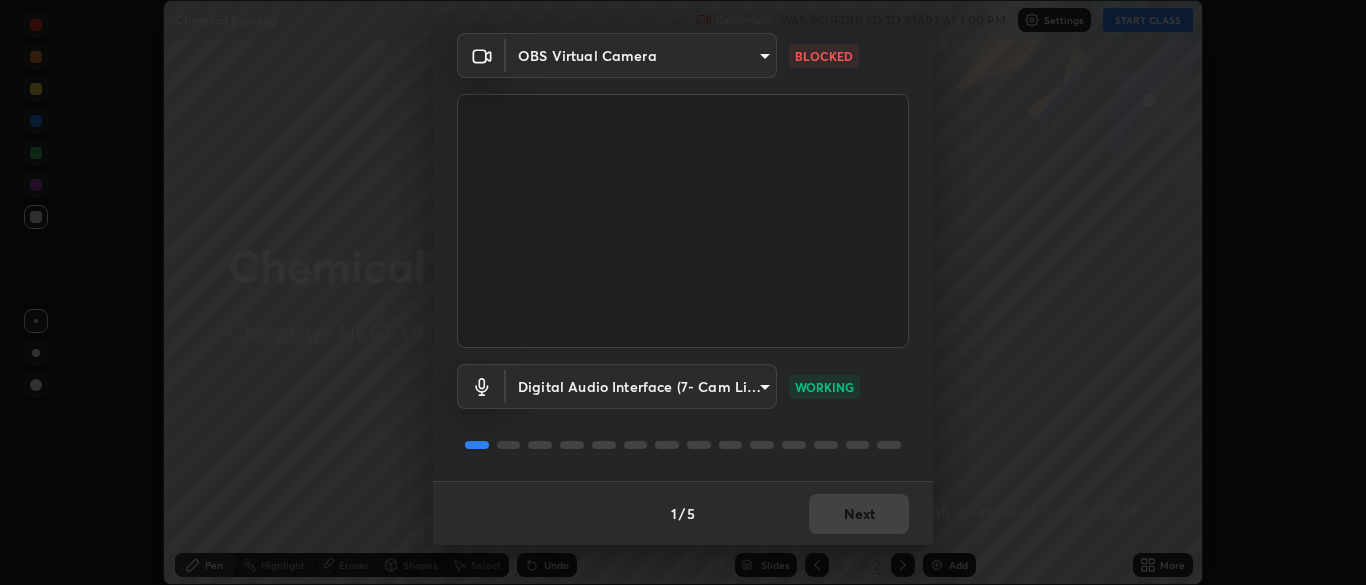 scroll, scrollTop: 0, scrollLeft: 0, axis: both 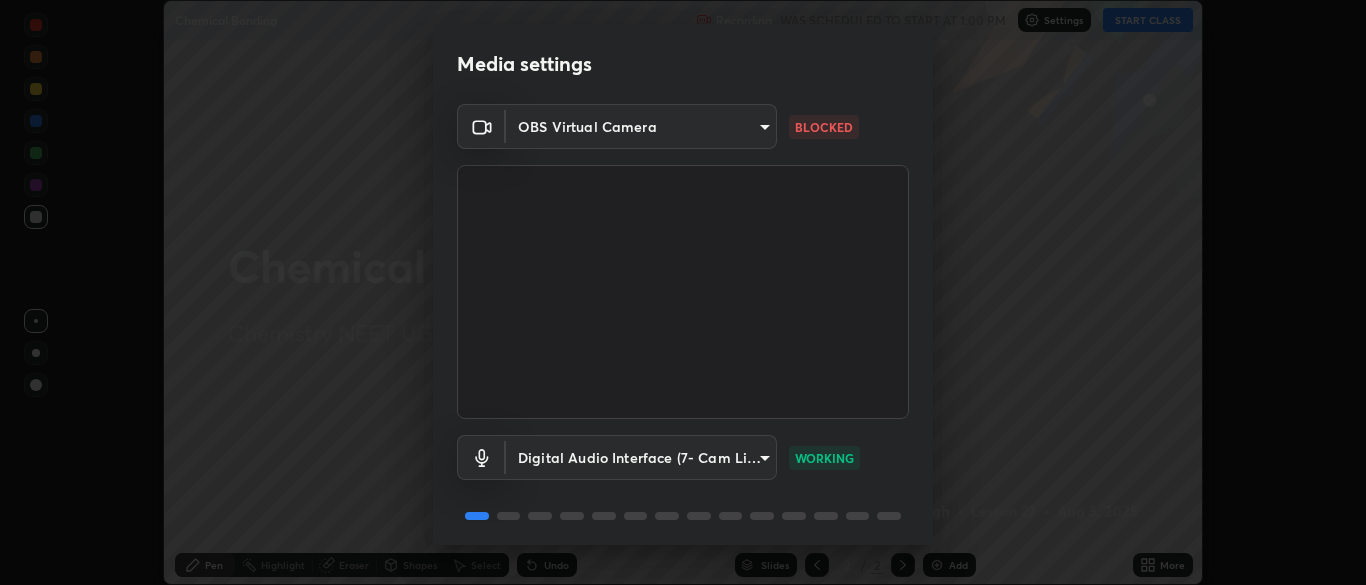 click on "Erase all Chemical Bonding Recording WAS SCHEDULED TO START AT  1:00 PM Settings START CLASS Setting up your live class Chemical Bonding • L27 of Chemistry NEET UG 2026 Conquer 1 [FULL_NAME] Pen Highlight Eraser Shapes Select Undo Slides 2 / 2 Add More No doubts shared Encourage your learners to ask a doubt for better clarity Report an issue Reason for reporting Buffering Chat not working Audio - Video sync issue Educator video quality low ​ Attach an image Report Media settings OBS Virtual Camera [HASH] BLOCKED Digital Audio Interface (7- Cam Link 4K) [HASH] WORKING 1 / 5 Next" at bounding box center [683, 292] 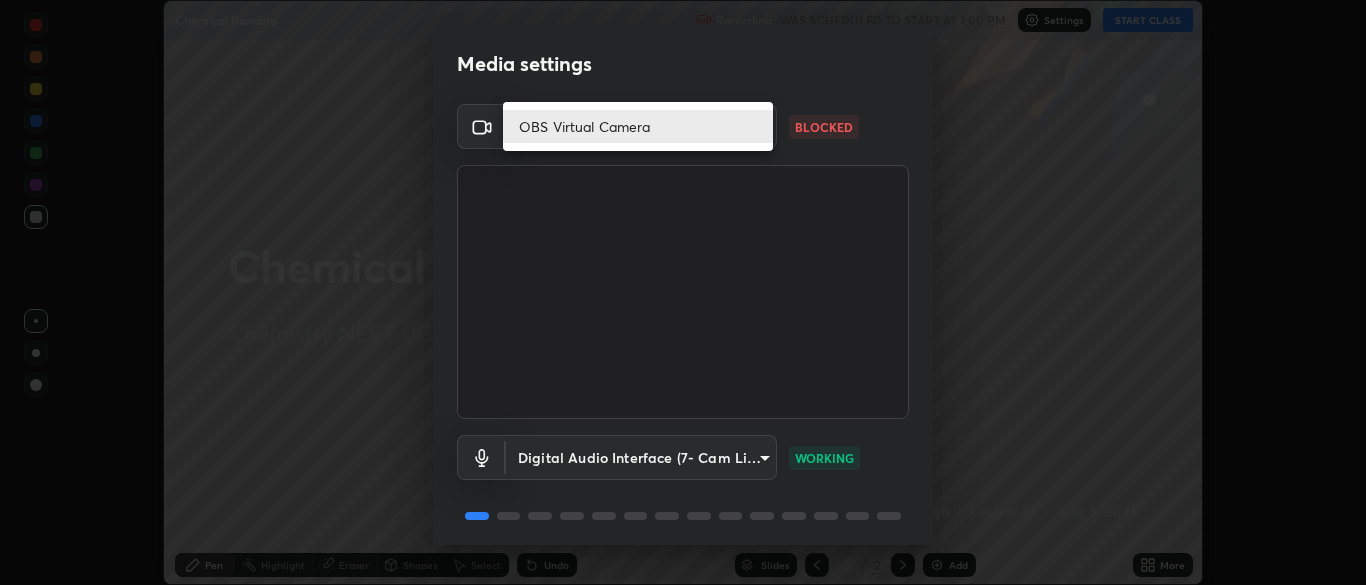 click on "OBS Virtual Camera" at bounding box center [638, 126] 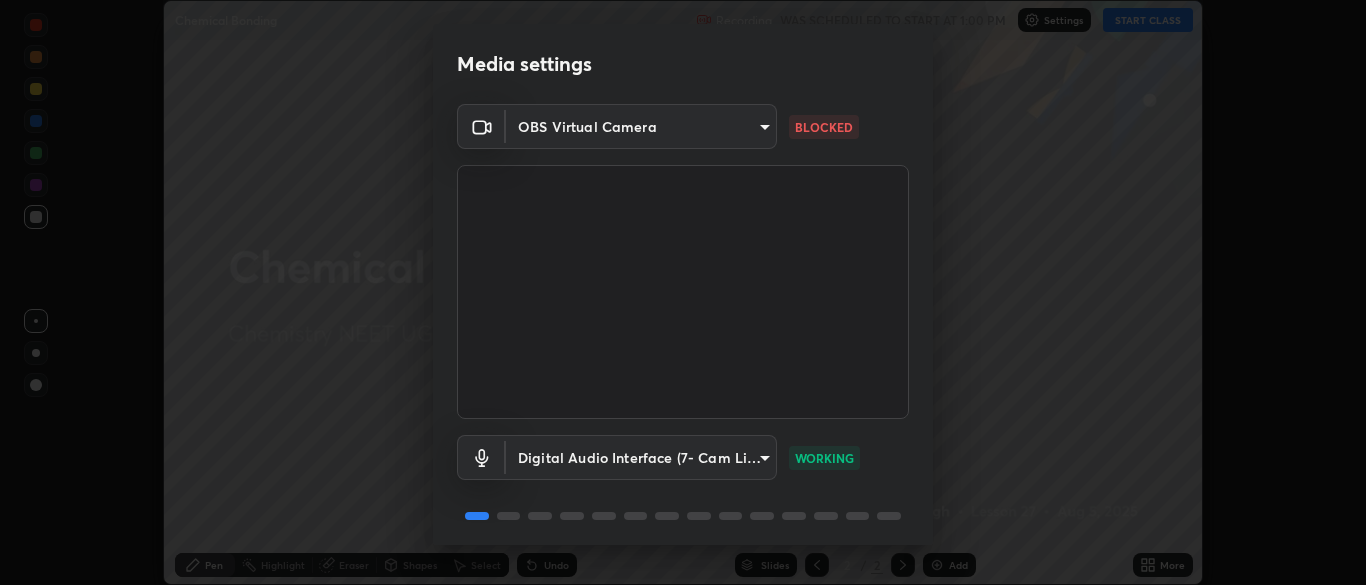 scroll, scrollTop: 71, scrollLeft: 0, axis: vertical 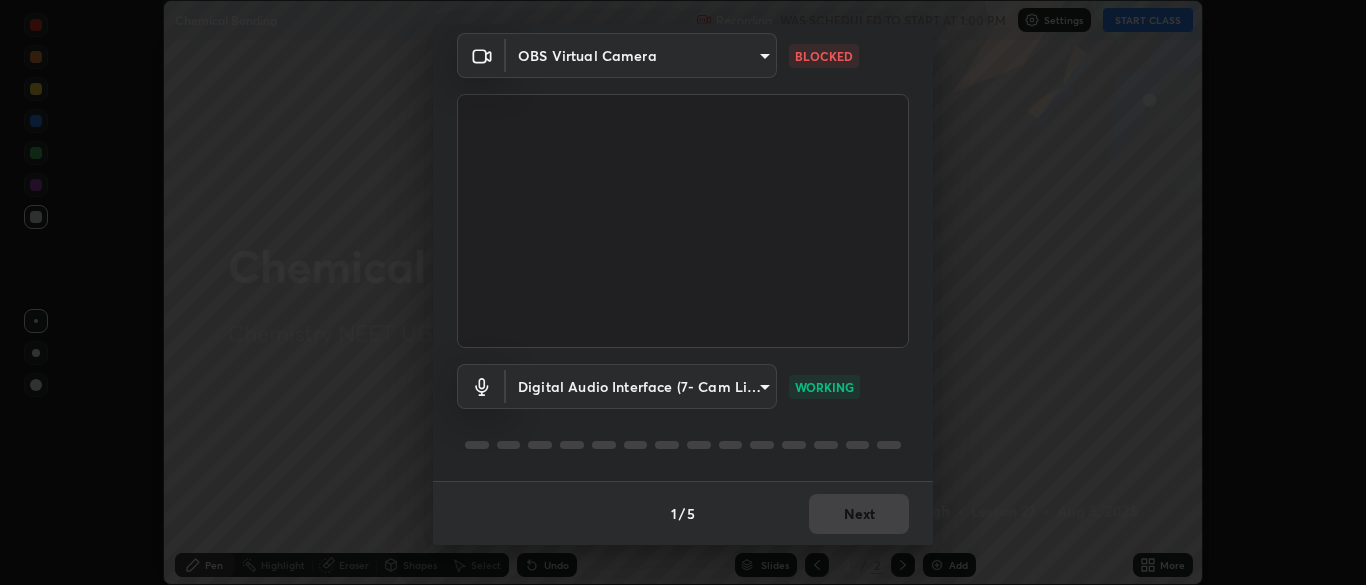 click on "Erase all Chemical Bonding Recording WAS SCHEDULED TO START AT  1:00 PM Settings START CLASS Setting up your live class Chemical Bonding • L27 of Chemistry NEET UG 2026 Conquer 1 [FULL_NAME] Pen Highlight Eraser Shapes Select Undo Slides 2 / 2 Add More No doubts shared Encourage your learners to ask a doubt for better clarity Report an issue Reason for reporting Buffering Chat not working Audio - Video sync issue Educator video quality low ​ Attach an image Report Media settings OBS Virtual Camera [HASH] BLOCKED Digital Audio Interface (7- Cam Link 4K) [HASH] WORKING 1 / 5 Next" at bounding box center [683, 292] 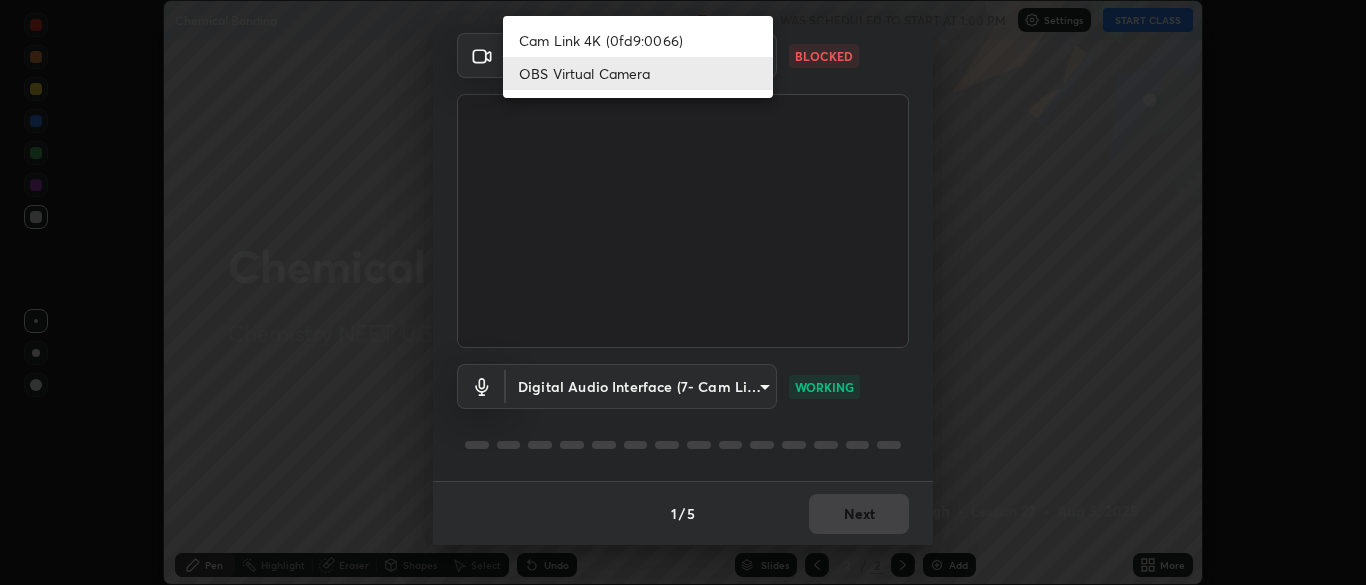 click on "OBS Virtual Camera" at bounding box center [638, 73] 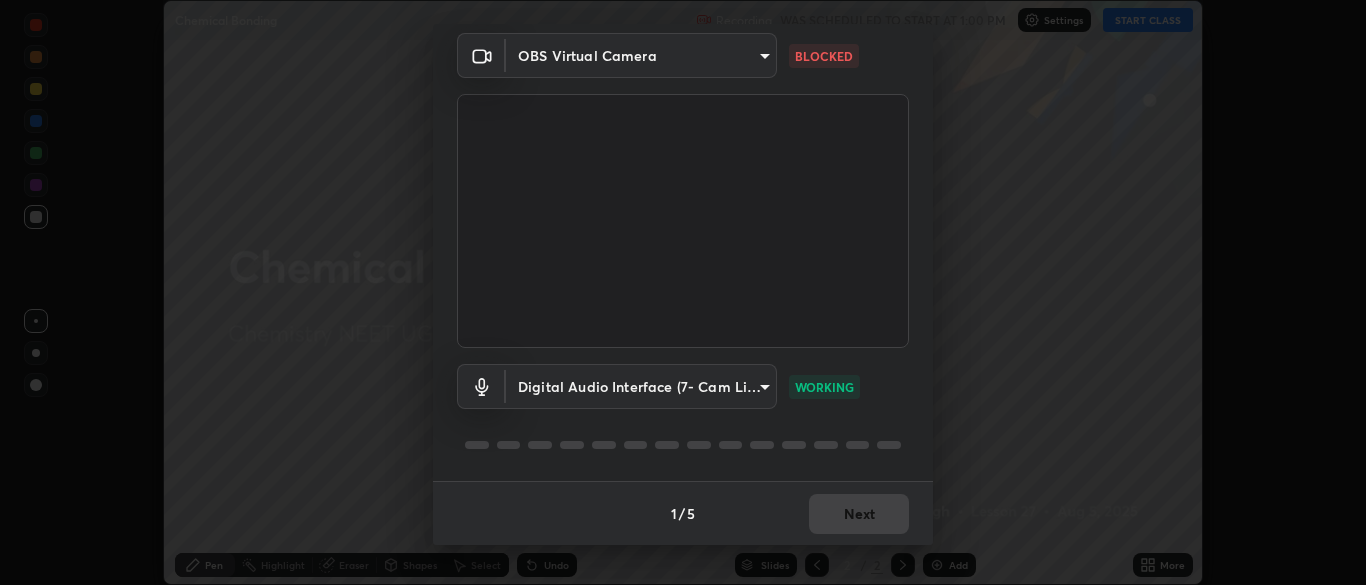 click on "Erase all Chemical Bonding Recording WAS SCHEDULED TO START AT  1:00 PM Settings START CLASS Setting up your live class Chemical Bonding • L27 of Chemistry NEET UG 2026 Conquer 1 [FULL_NAME] Pen Highlight Eraser Shapes Select Undo Slides 2 / 2 Add More No doubts shared Encourage your learners to ask a doubt for better clarity Report an issue Reason for reporting Buffering Chat not working Audio - Video sync issue Educator video quality low ​ Attach an image Report Media settings OBS Virtual Camera [HASH] BLOCKED Digital Audio Interface (7- Cam Link 4K) [HASH] WORKING 1 / 5 Next" at bounding box center (683, 292) 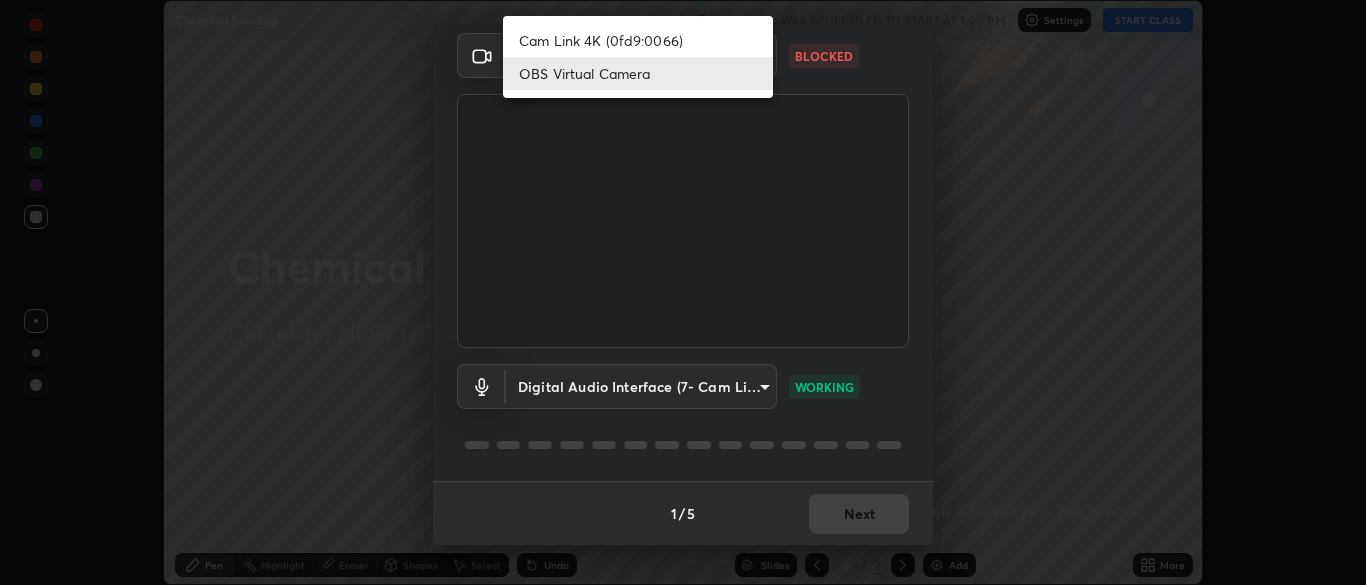 click on "Cam Link 4K (0fd9:0066)" at bounding box center [638, 40] 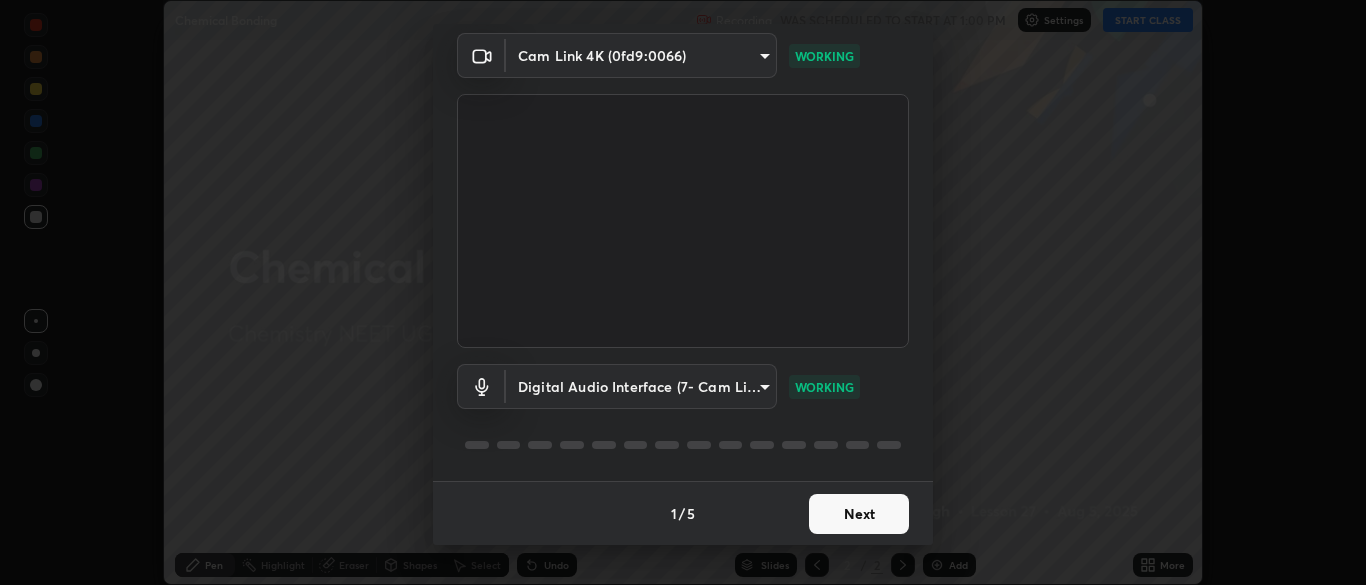 click on "Erase all Chemical Bonding Recording WAS SCHEDULED TO START AT  1:00 PM Settings START CLASS Setting up your live class Chemical Bonding • L27 of Chemistry NEET UG 2026 Conquer 1 [FULL_NAME] Pen Highlight Eraser Shapes Select Undo Slides 2 / 2 Add More No doubts shared Encourage your learners to ask a doubt for better clarity Report an issue Reason for reporting Buffering Chat not working Audio - Video sync issue Educator video quality low ​ Attach an image Report Media settings Cam Link 4K ([HEX]) WORKING Digital Audio Interface (7- Cam Link 4K) [HASH] WORKING 1 / 5 Next" at bounding box center [683, 292] 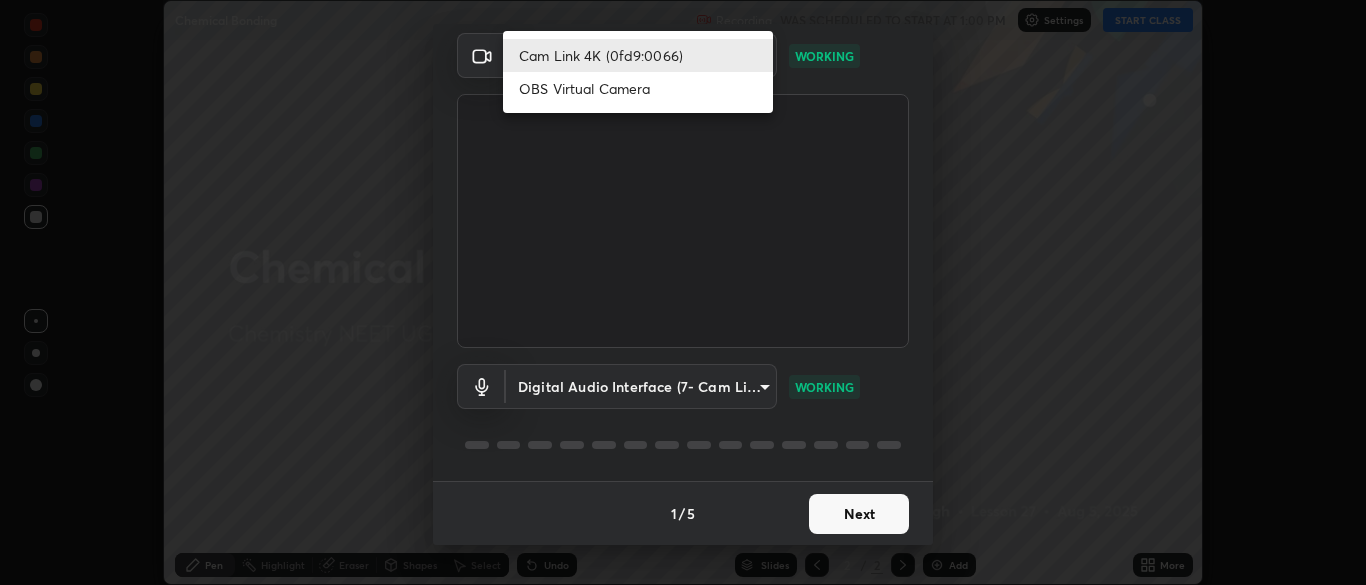click on "OBS Virtual Camera" at bounding box center (638, 88) 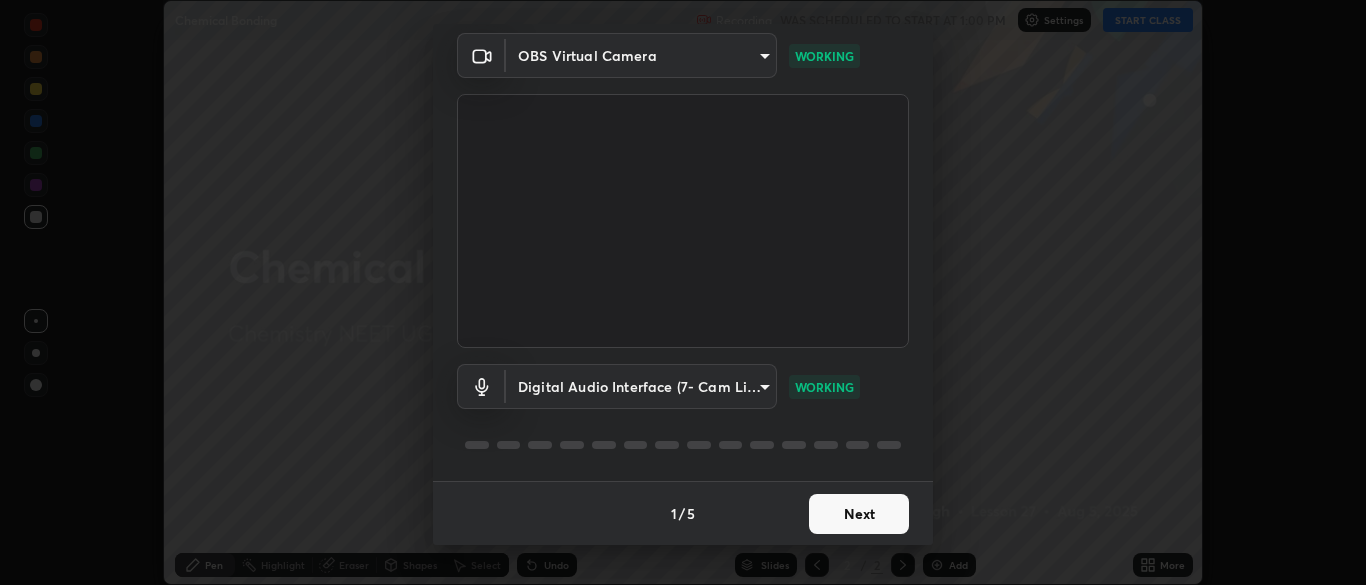 click on "Next" at bounding box center (859, 514) 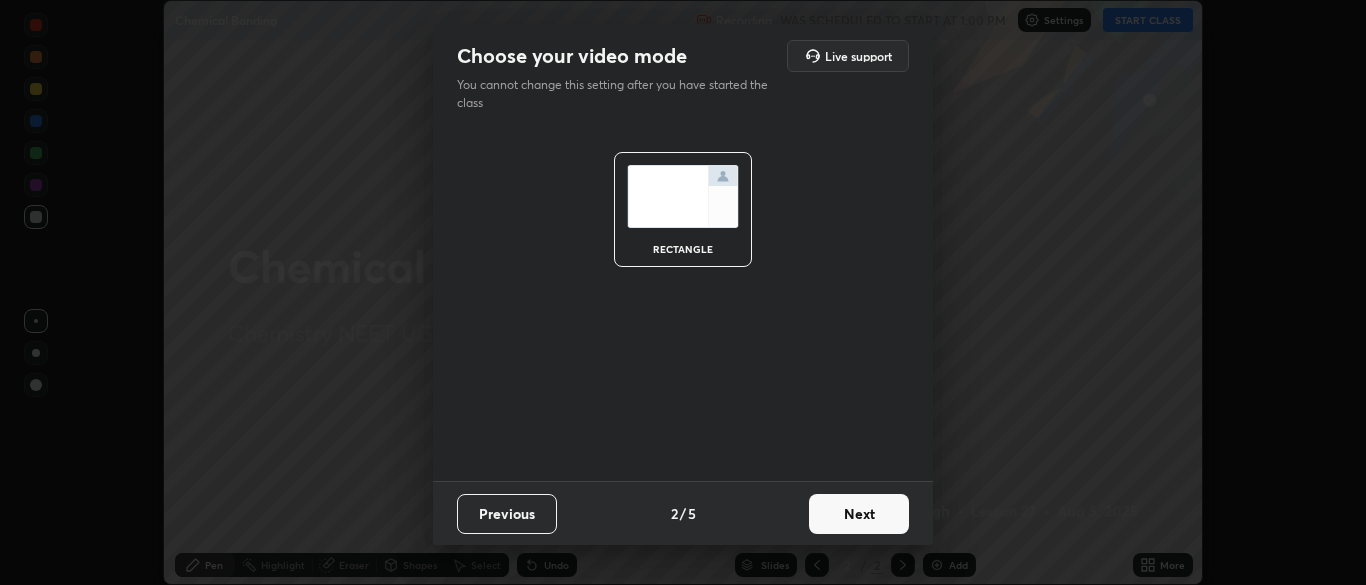 scroll, scrollTop: 0, scrollLeft: 0, axis: both 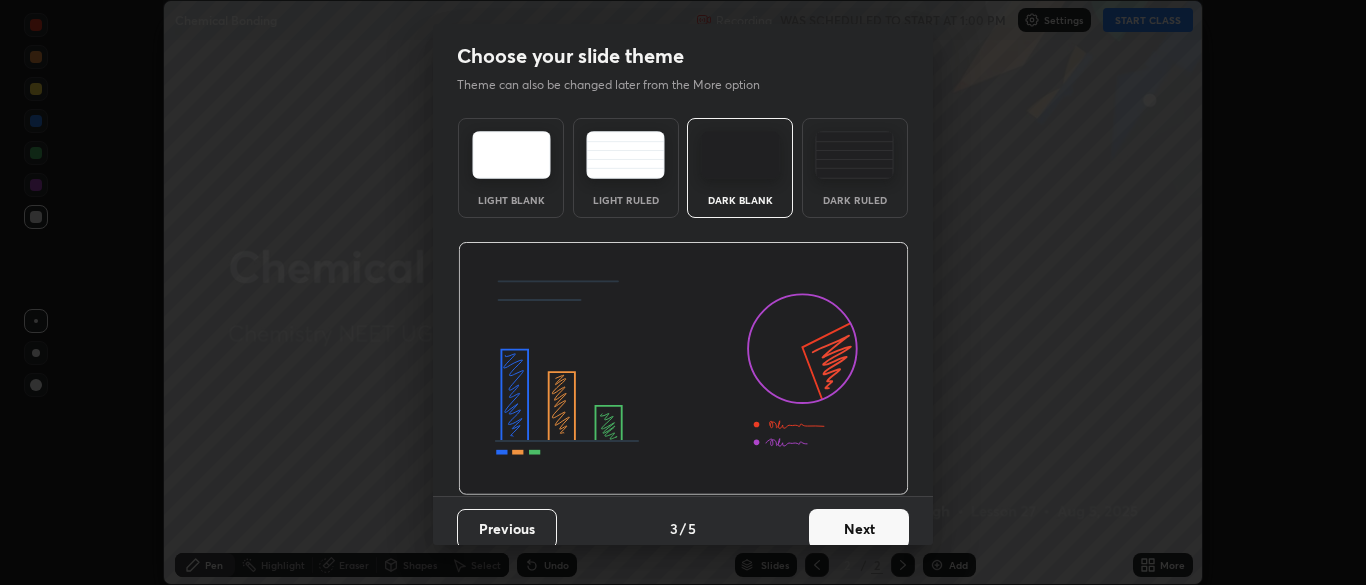 click on "Dark Ruled" at bounding box center [855, 168] 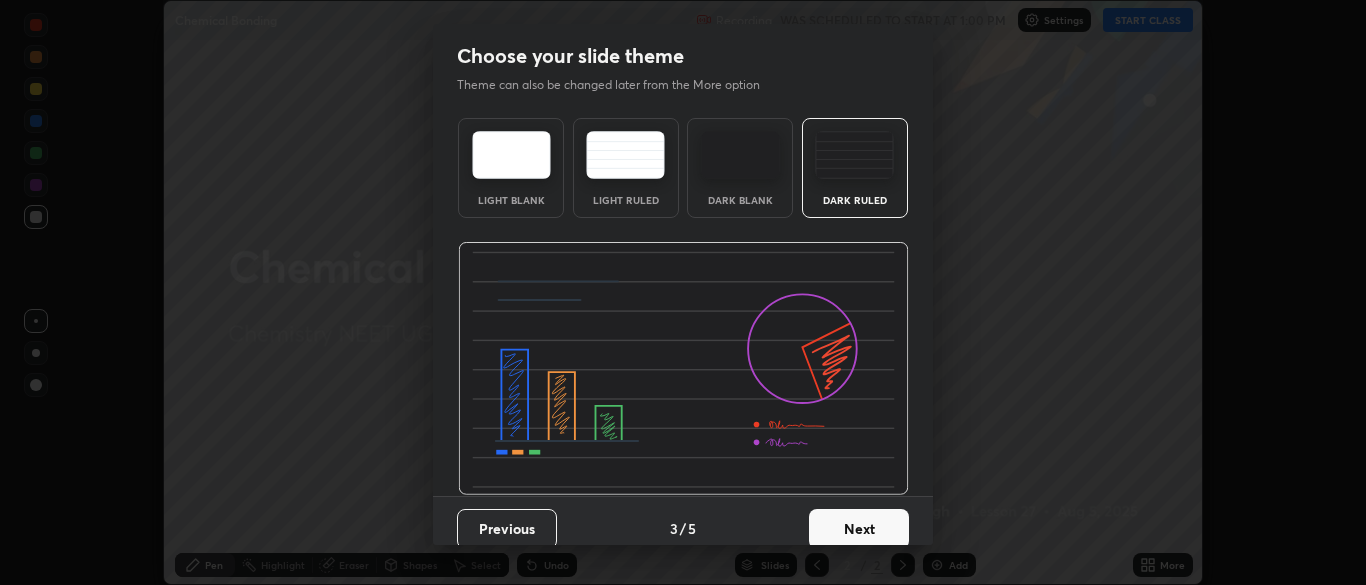 click on "Next" at bounding box center [859, 529] 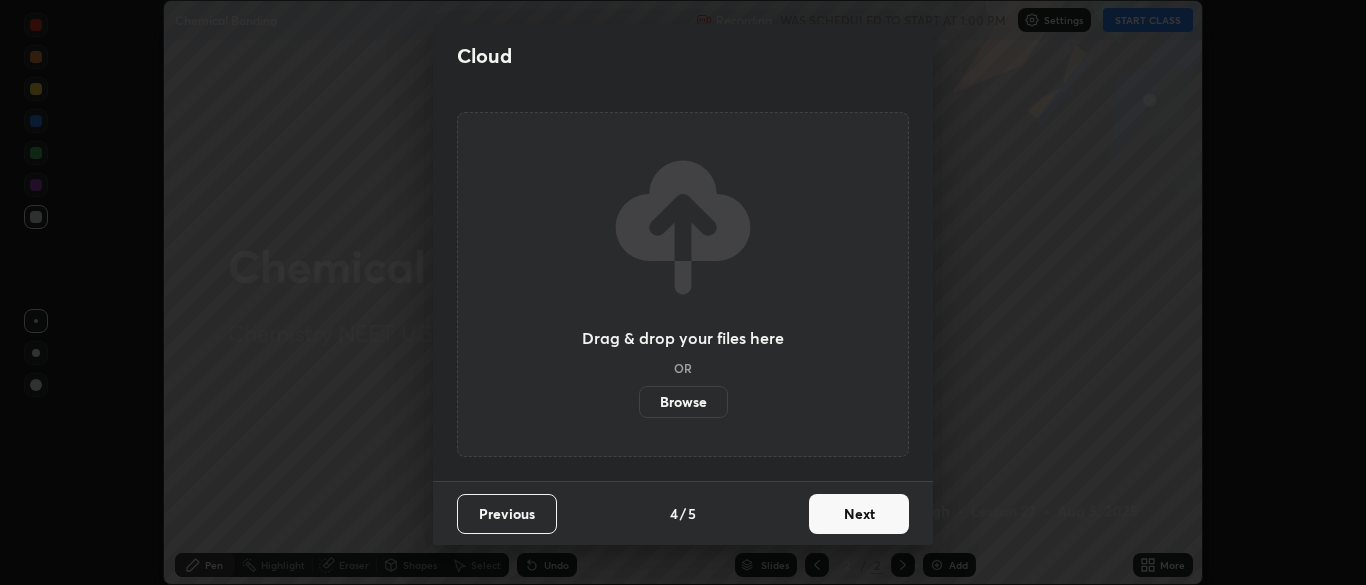click on "Next" at bounding box center (859, 514) 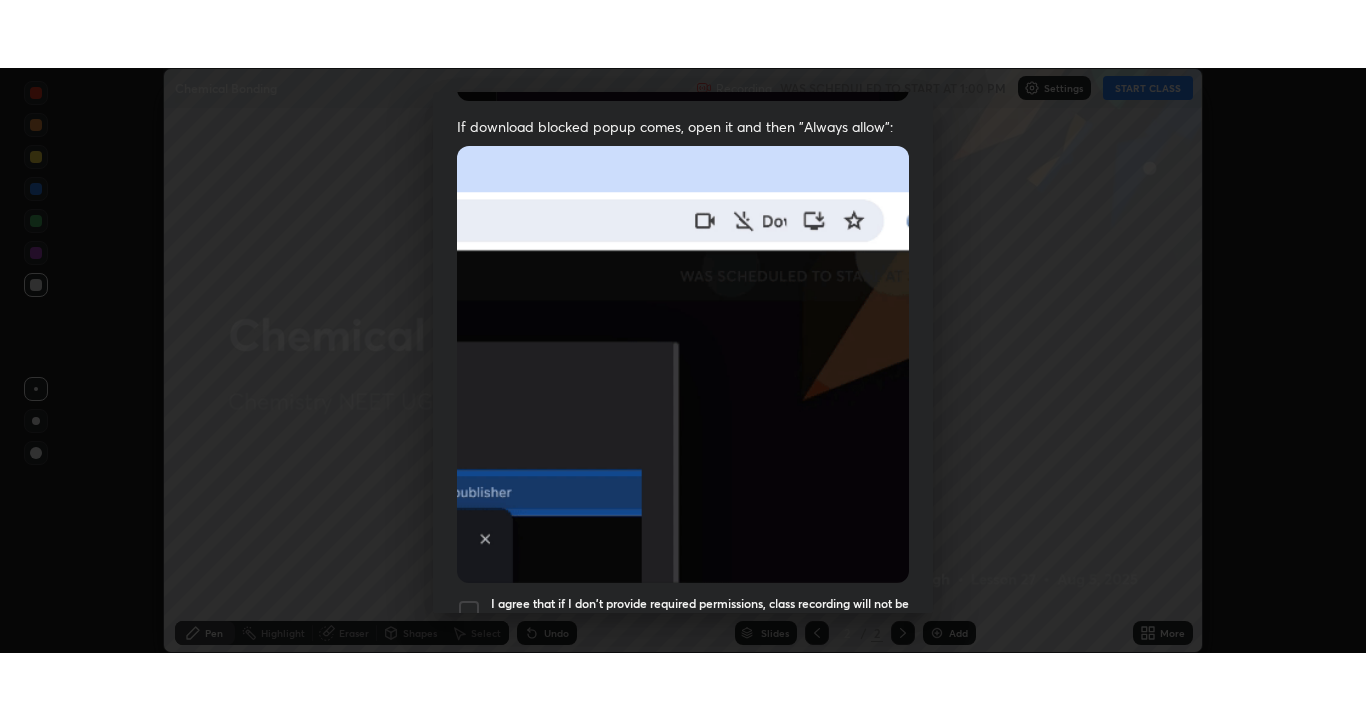 scroll, scrollTop: 479, scrollLeft: 0, axis: vertical 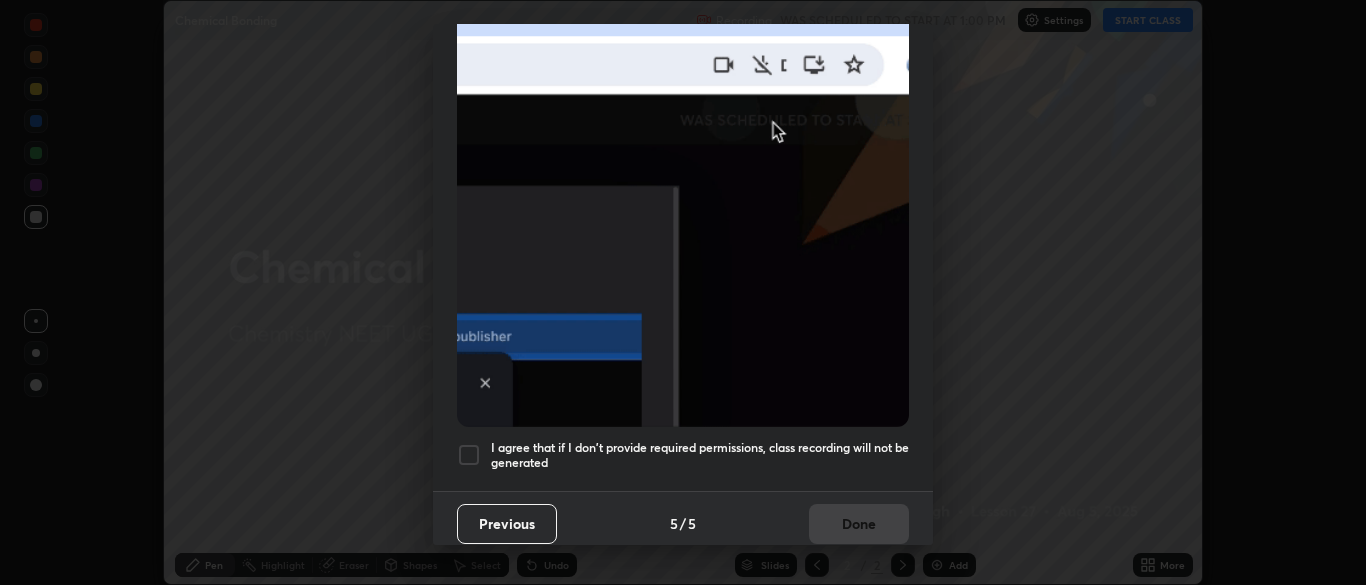 click at bounding box center (469, 455) 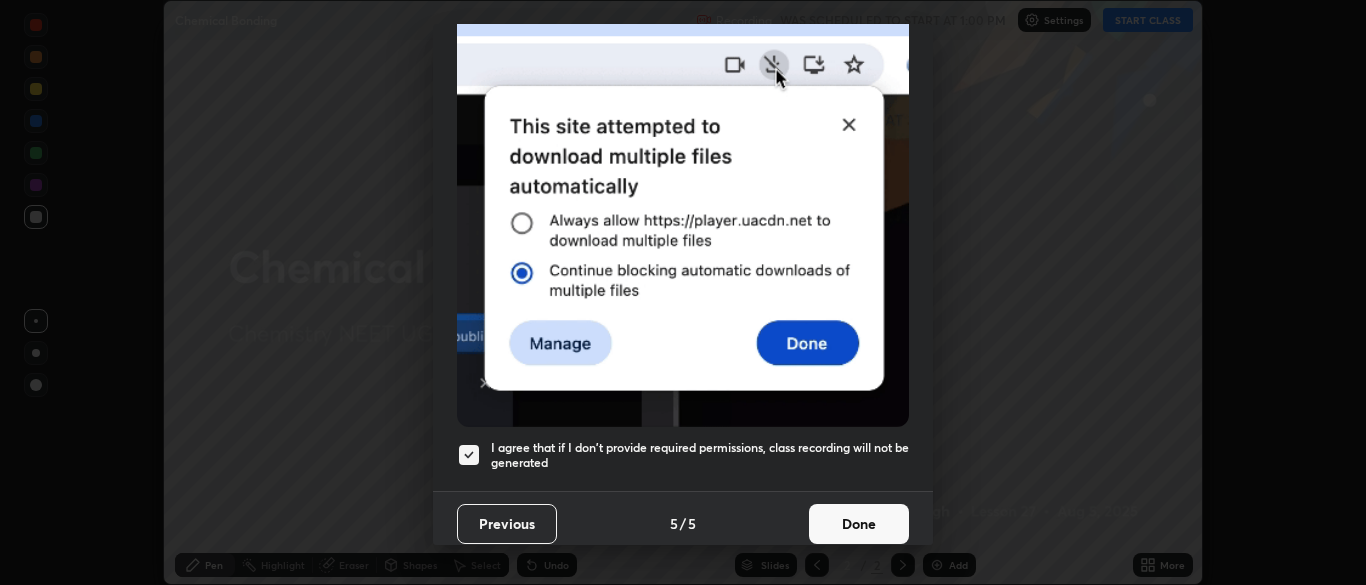 click on "Done" at bounding box center [859, 524] 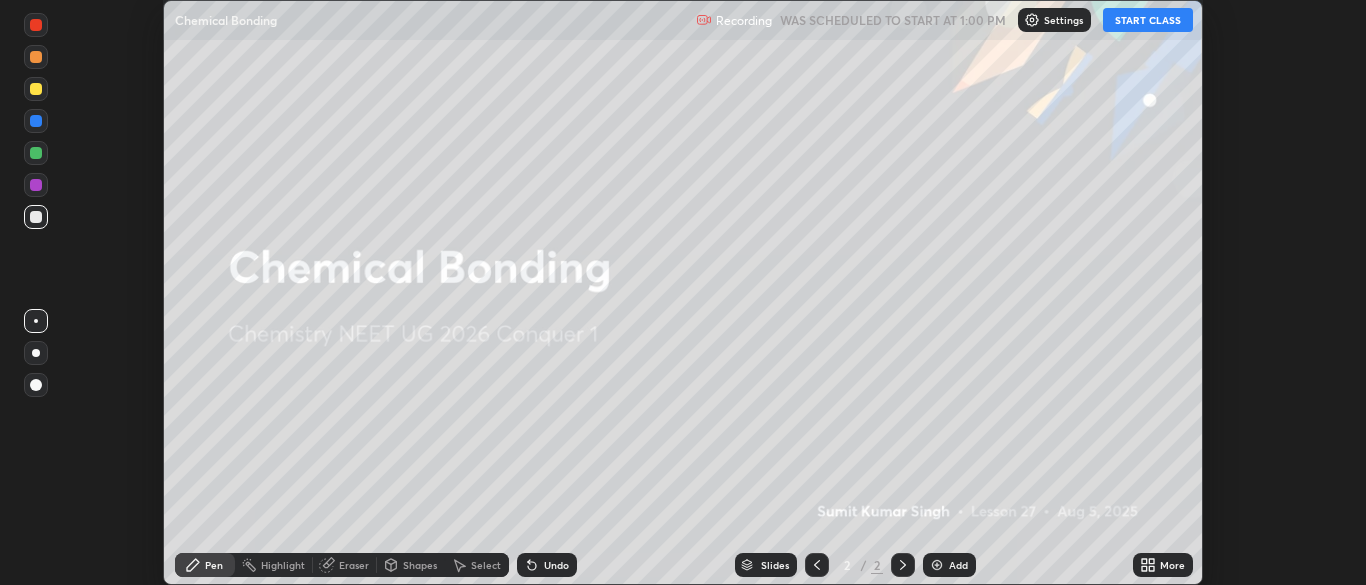 click on "START CLASS" at bounding box center [1148, 20] 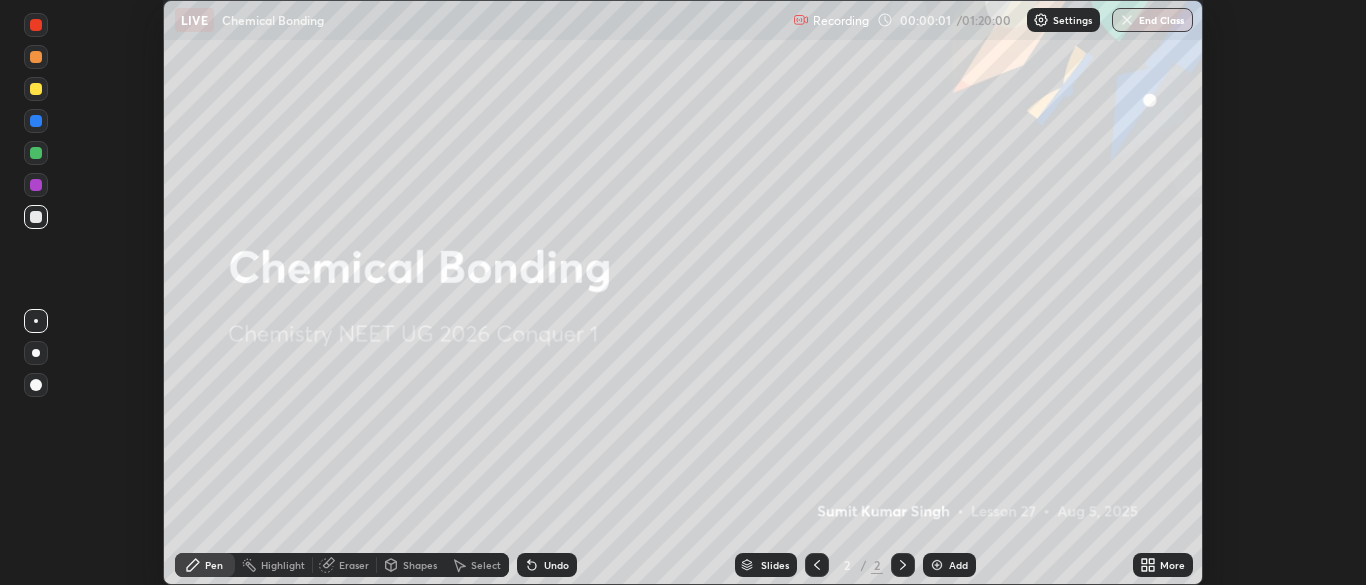 click 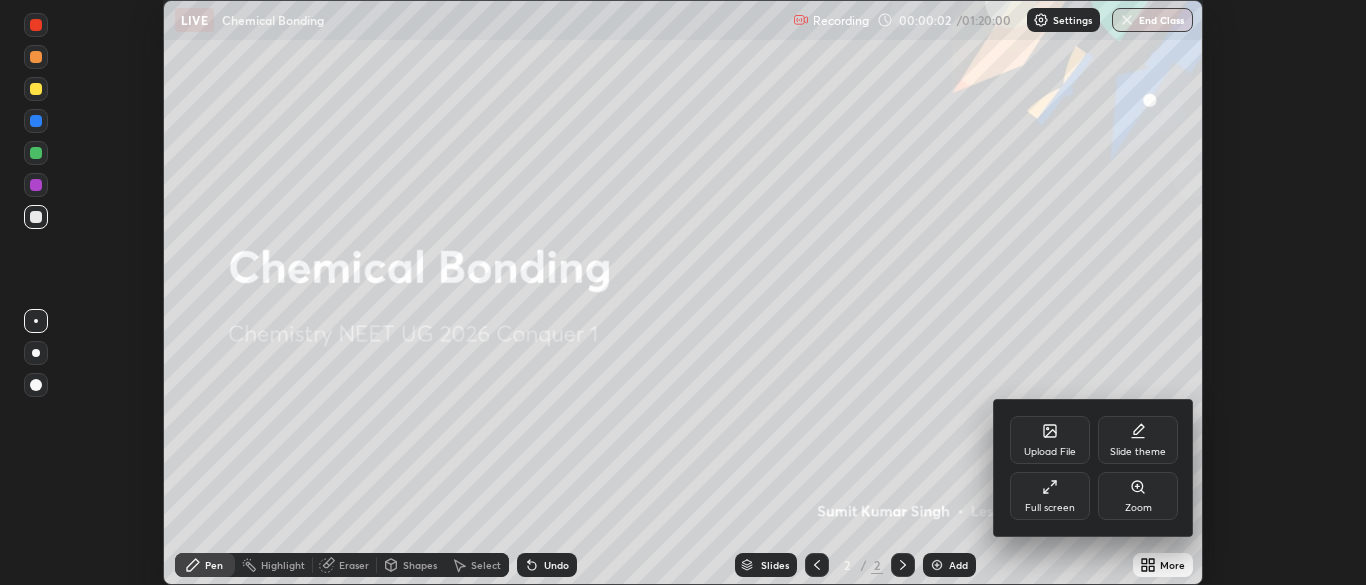 click on "Full screen" at bounding box center (1050, 508) 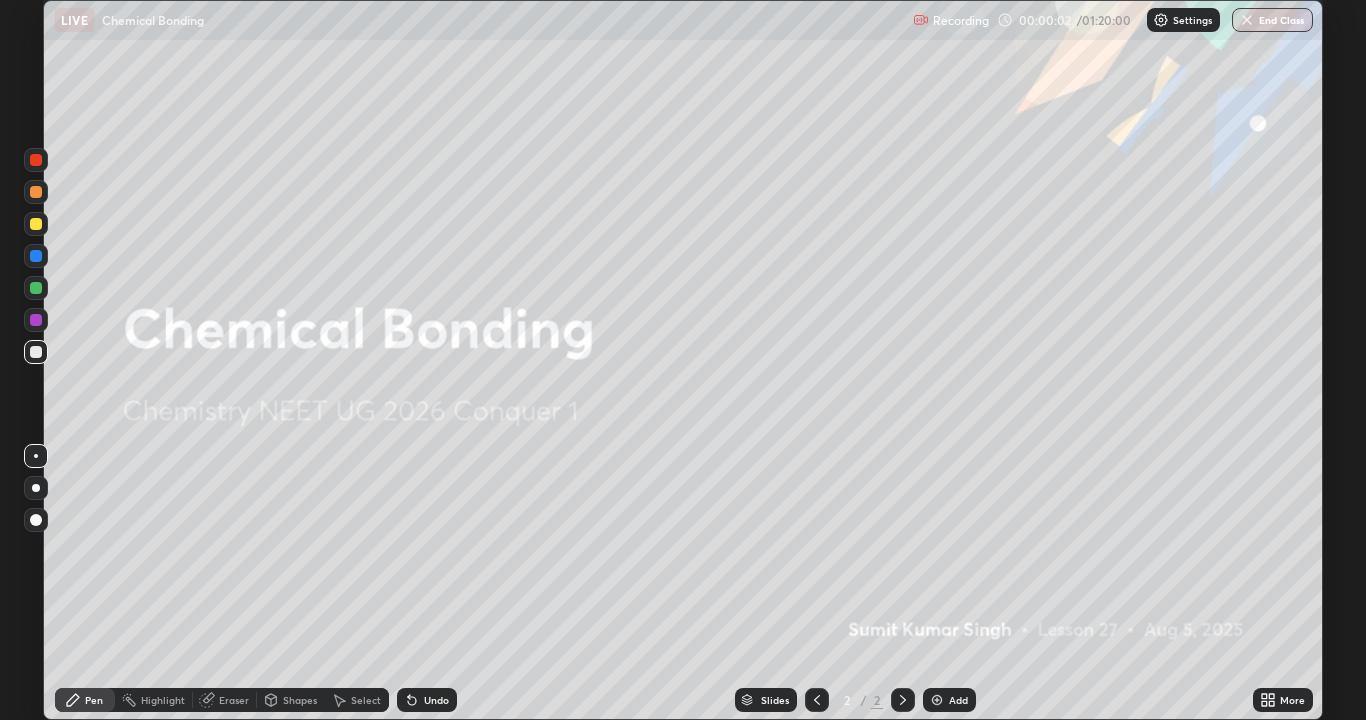 scroll, scrollTop: 99280, scrollLeft: 98634, axis: both 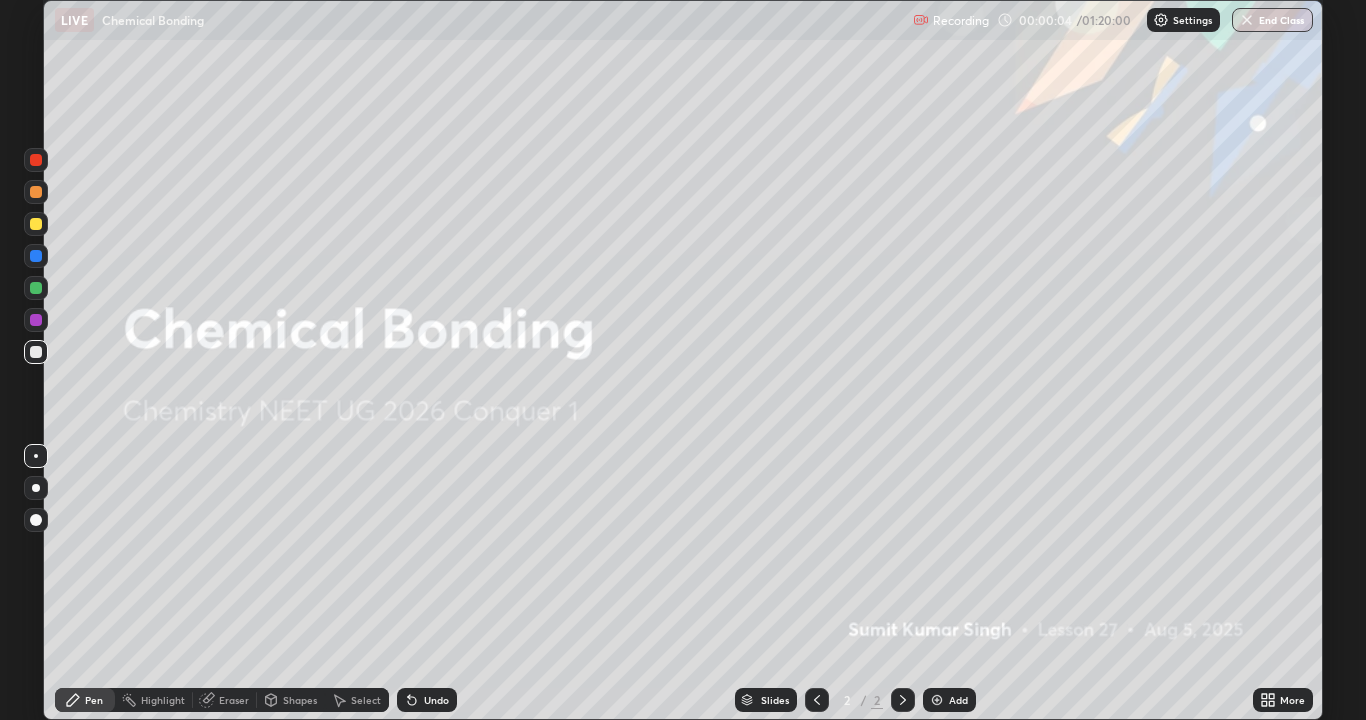 click on "Add" at bounding box center [958, 700] 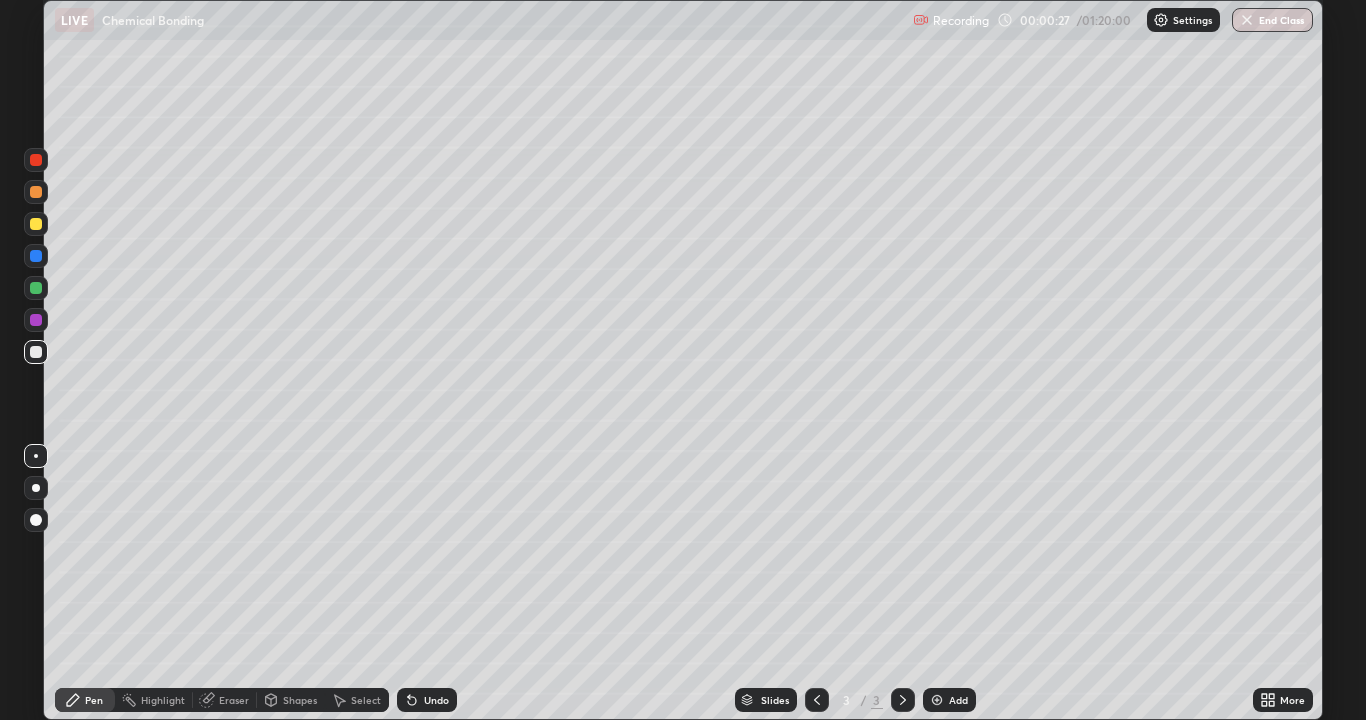 click at bounding box center [36, 488] 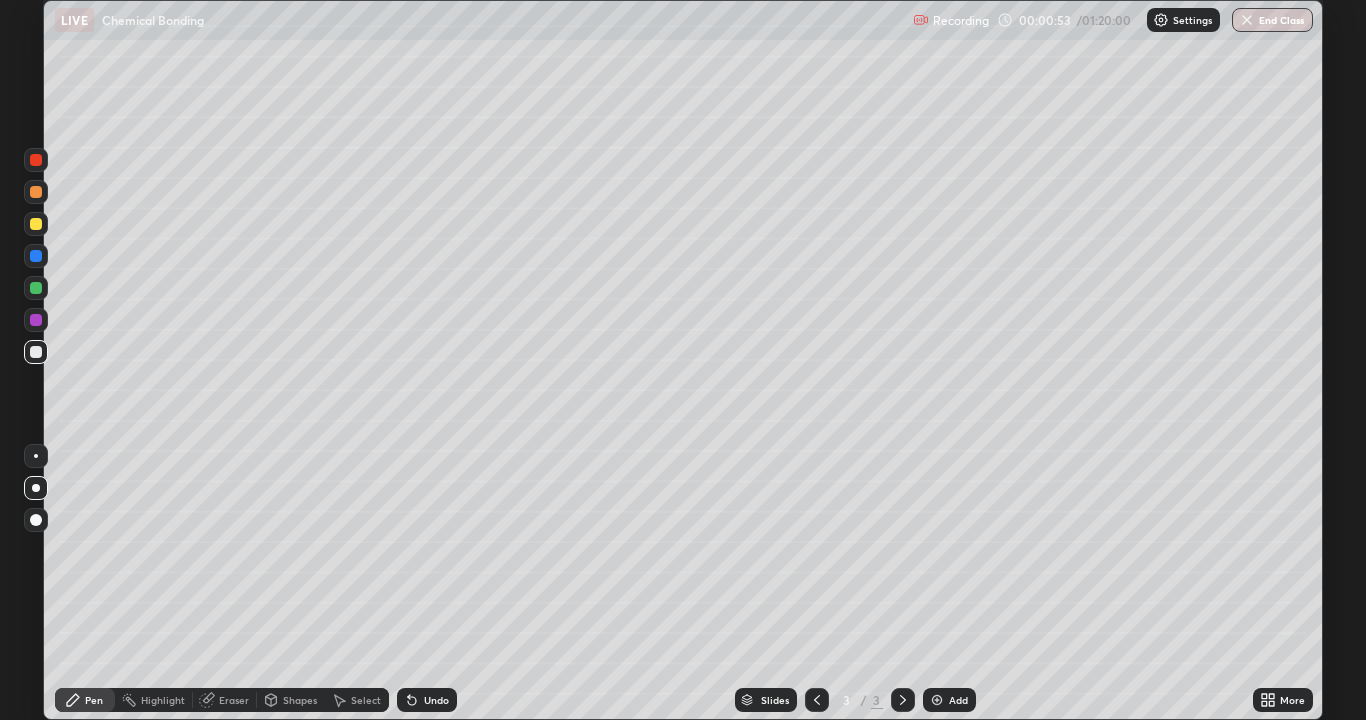 click at bounding box center [36, 520] 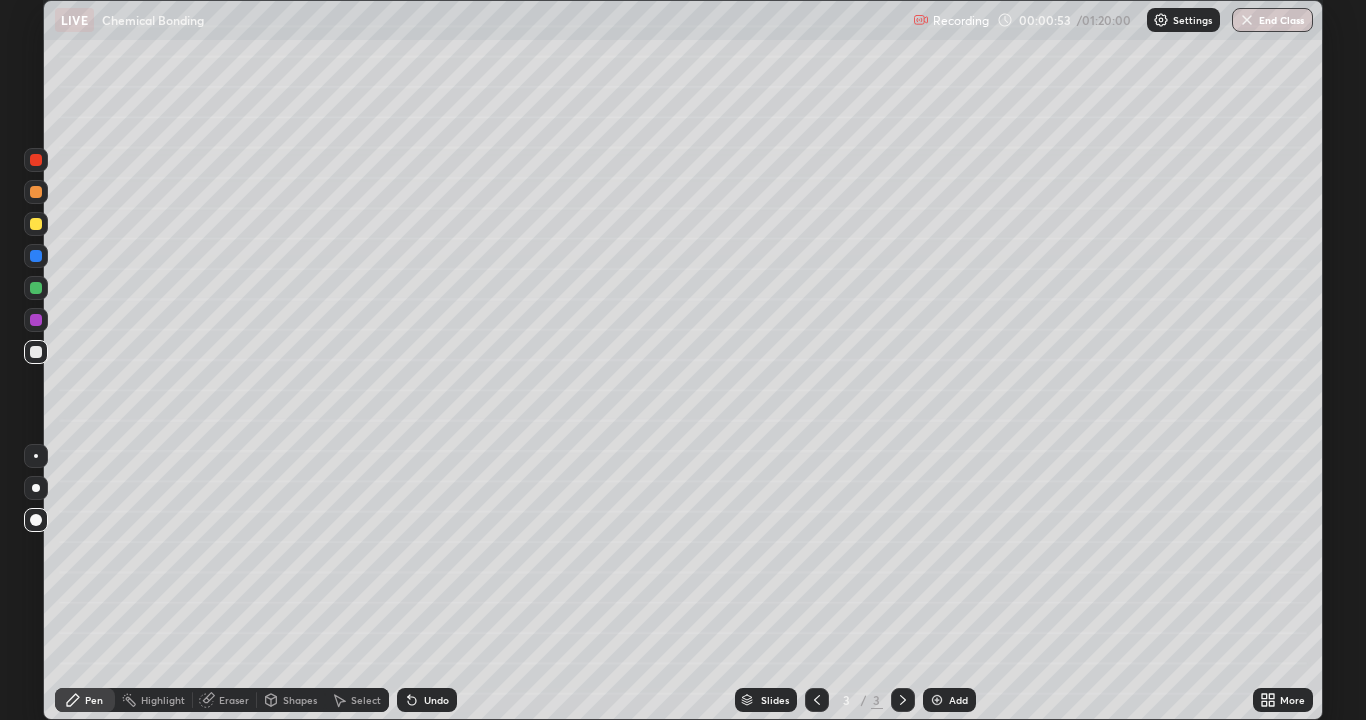 click at bounding box center (36, 320) 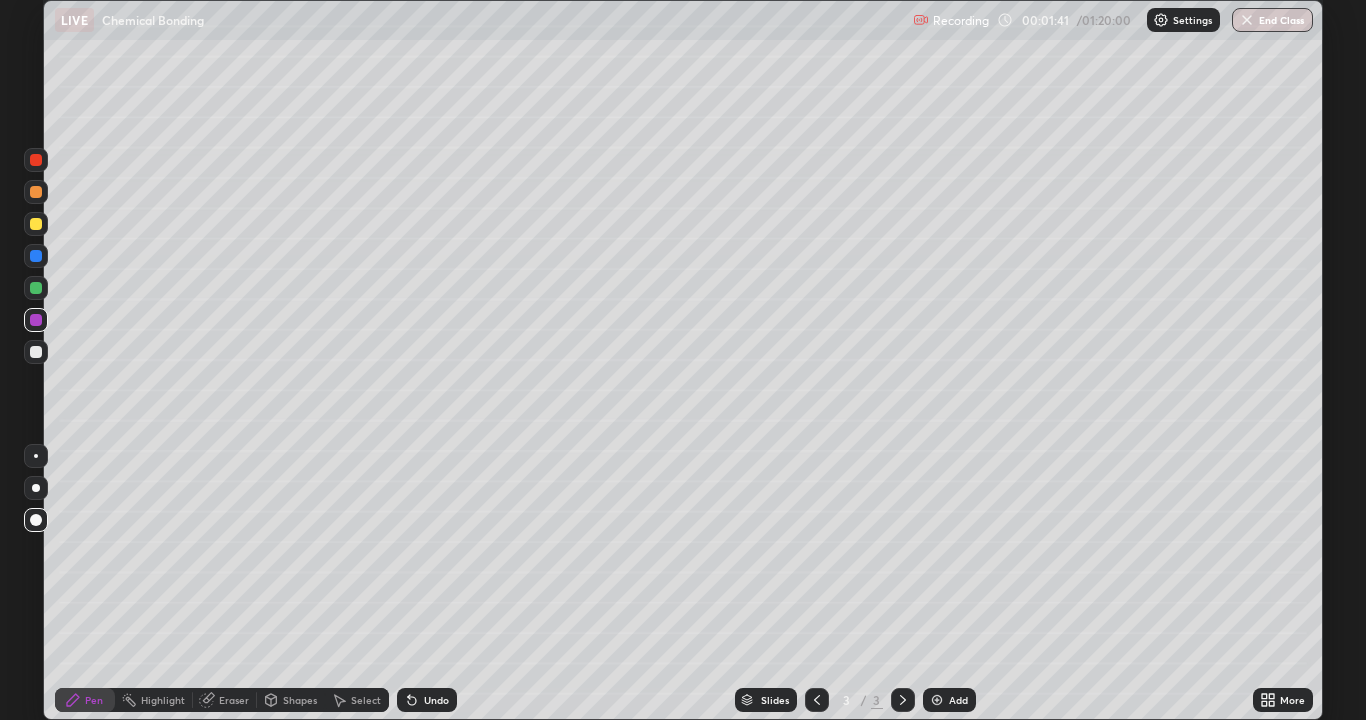 click at bounding box center (937, 700) 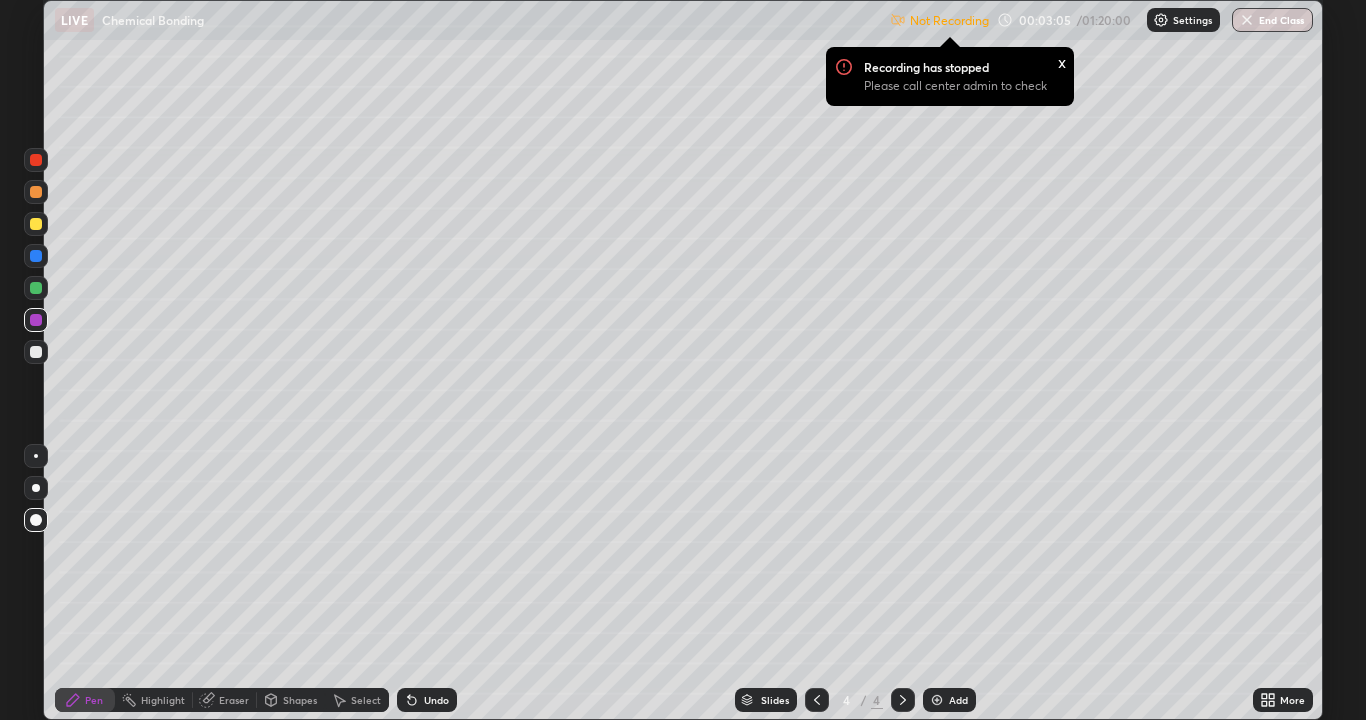 click at bounding box center (36, 352) 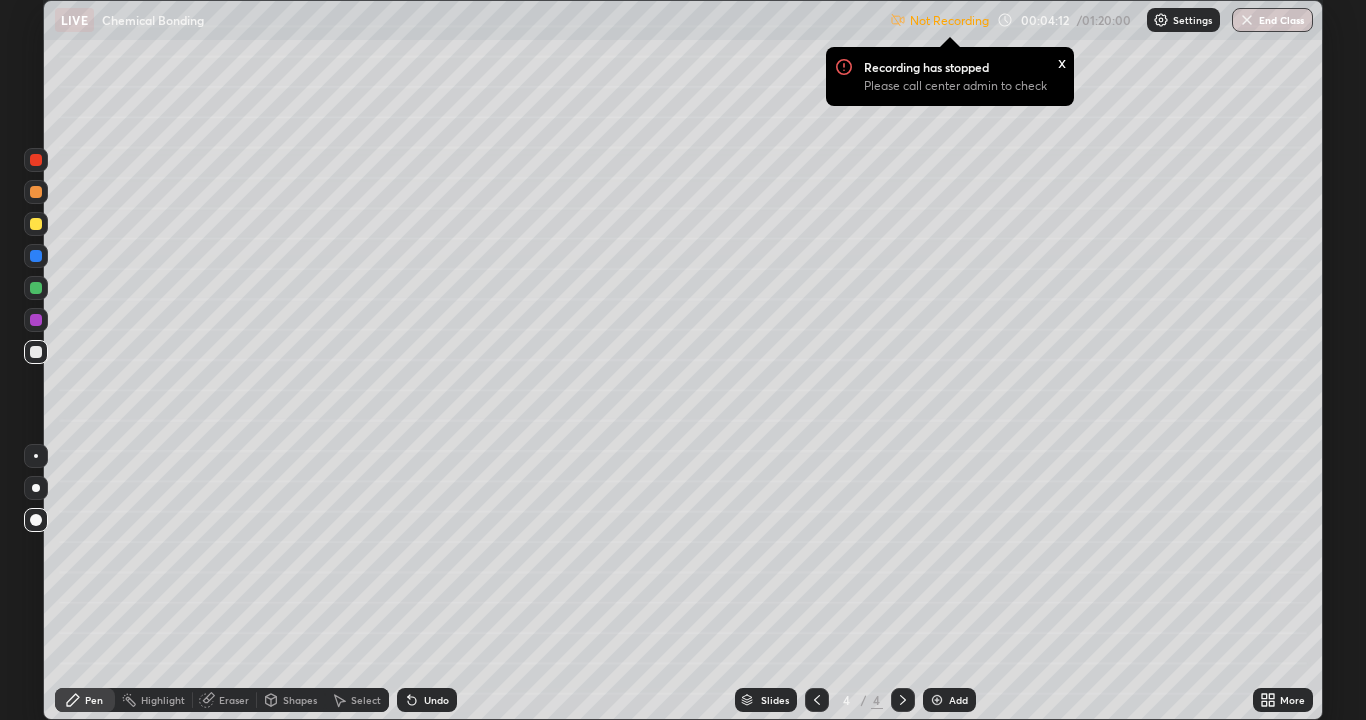 click at bounding box center (937, 700) 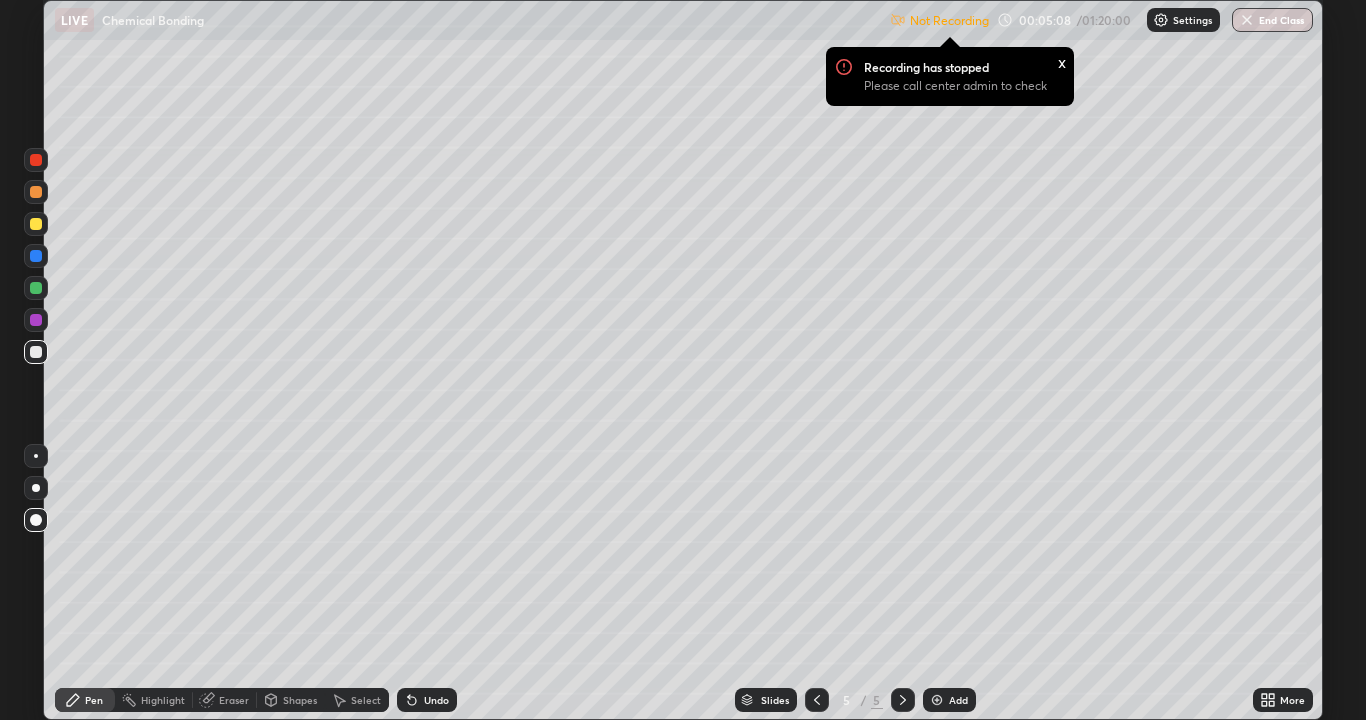 click at bounding box center (937, 700) 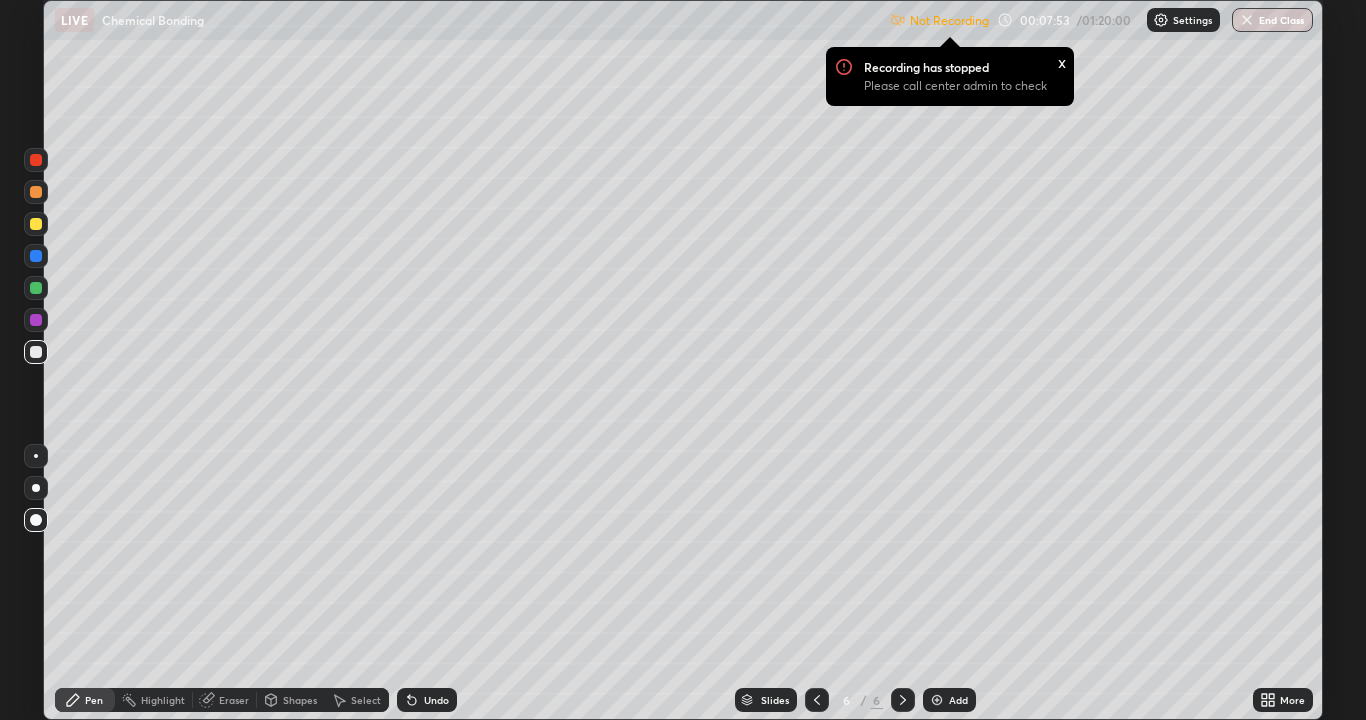 click at bounding box center [937, 700] 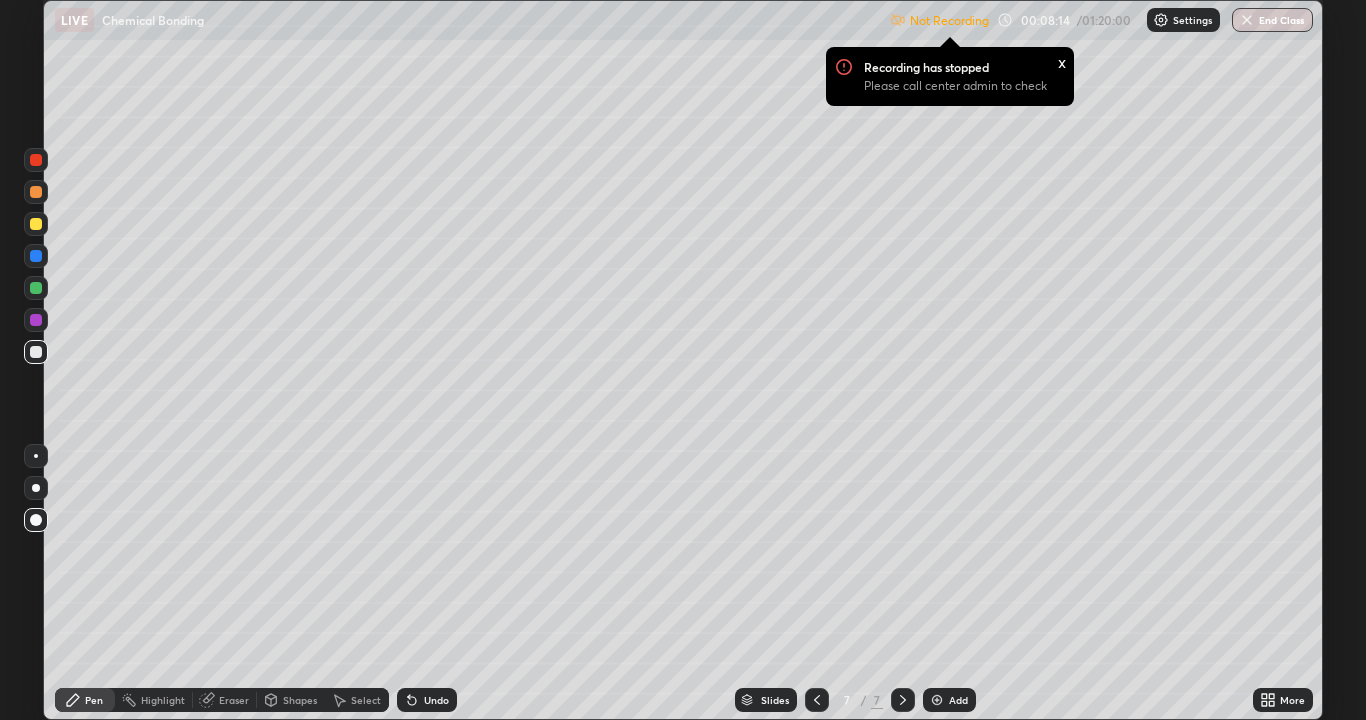 click at bounding box center (36, 320) 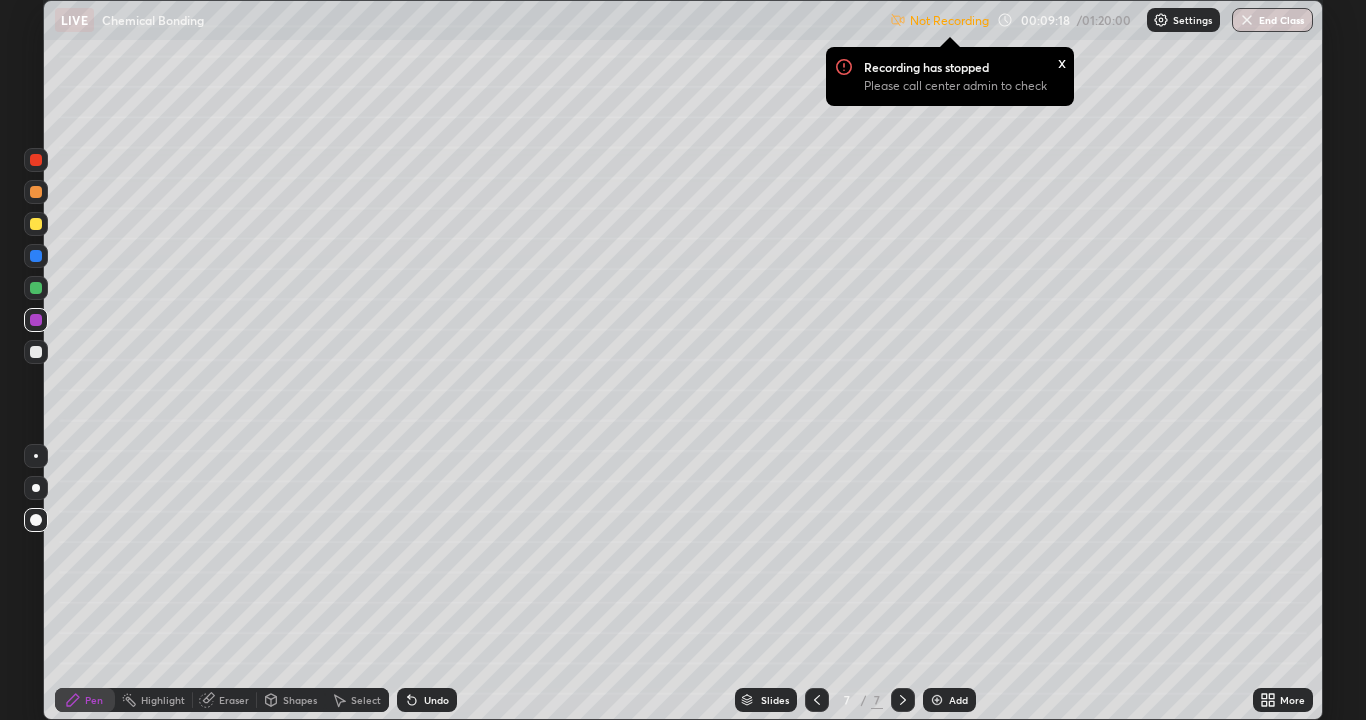 click at bounding box center [36, 352] 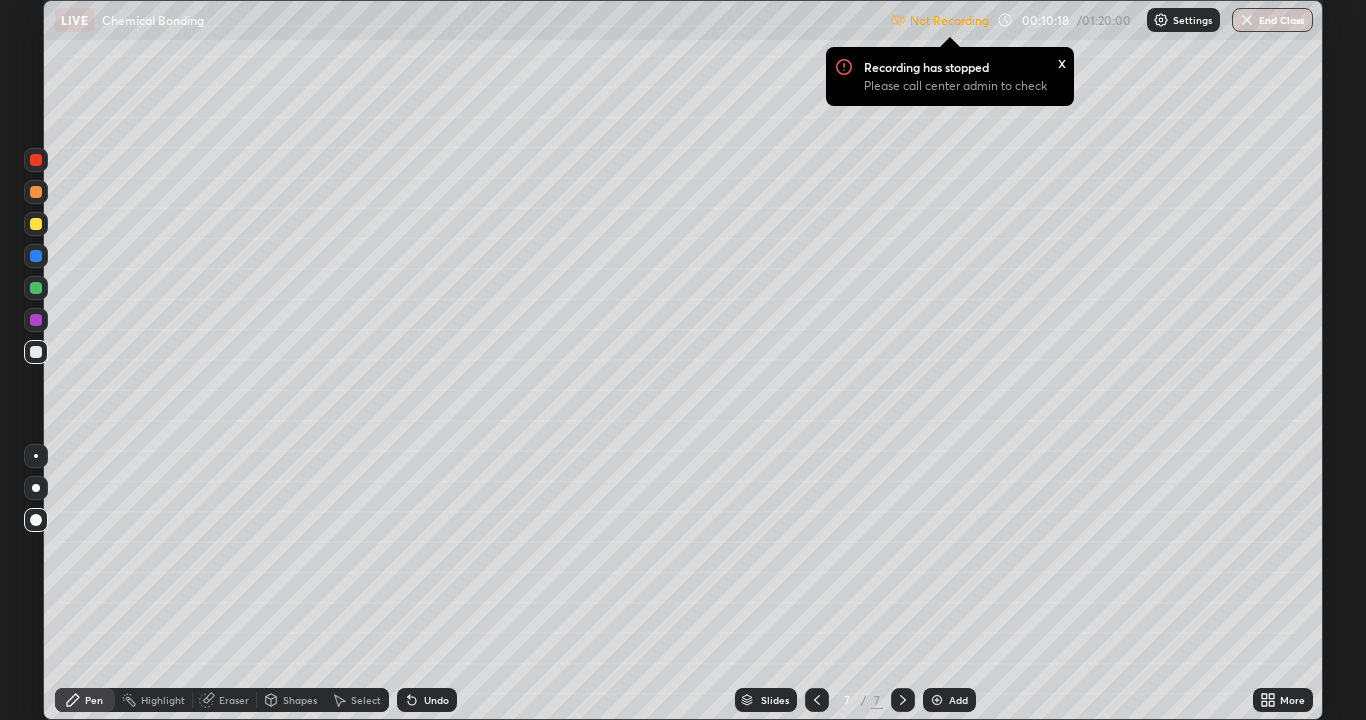 click at bounding box center [937, 700] 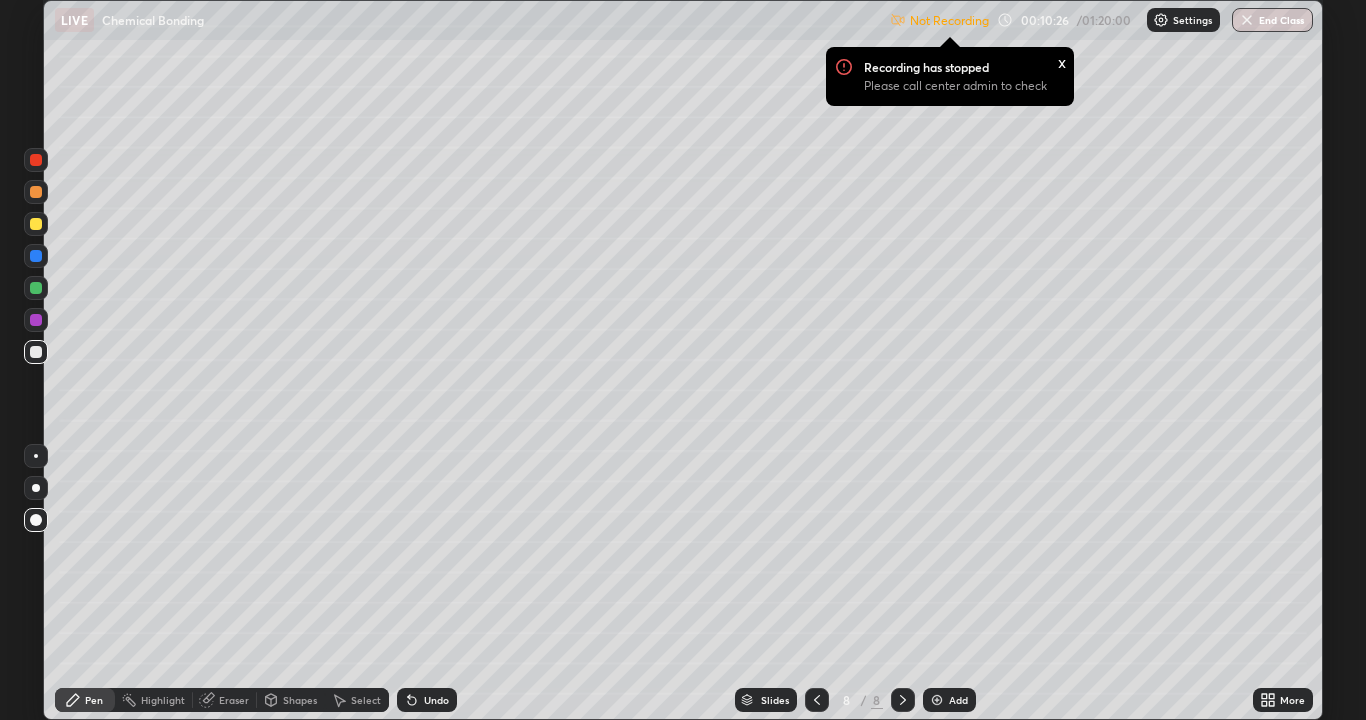 click 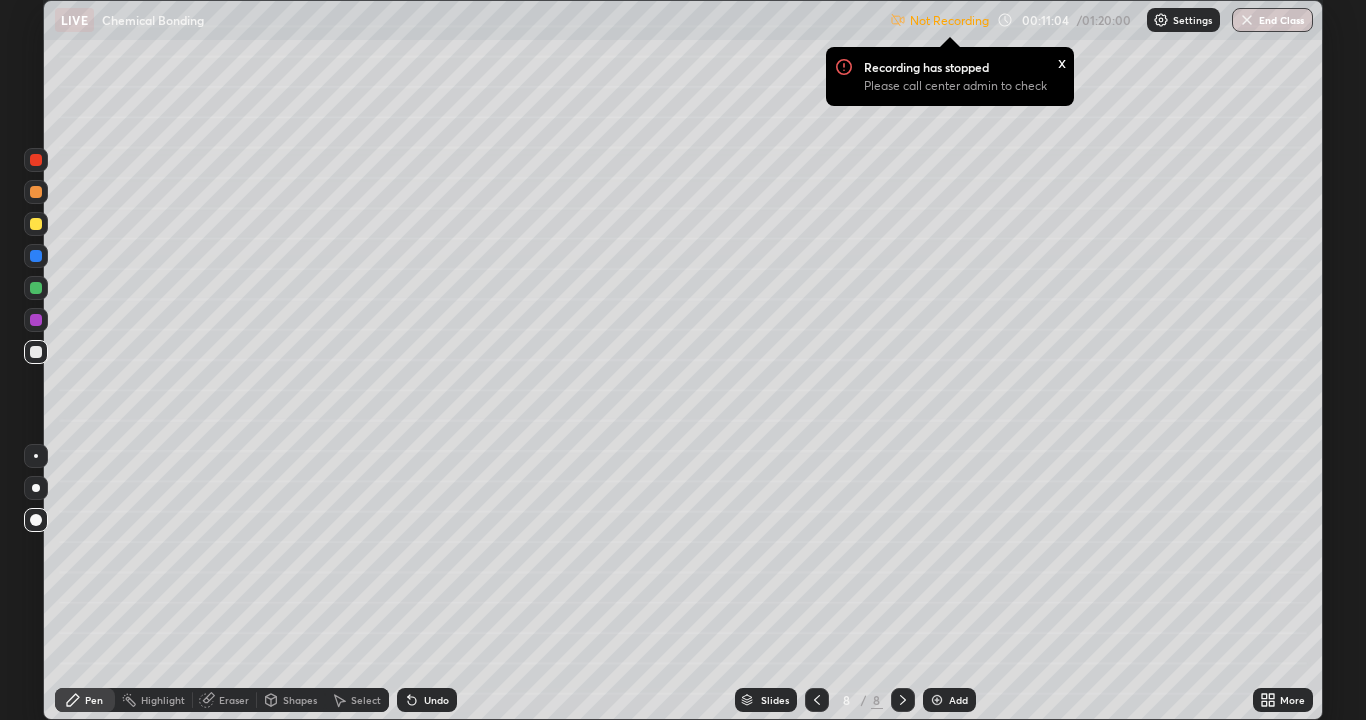 click at bounding box center (36, 320) 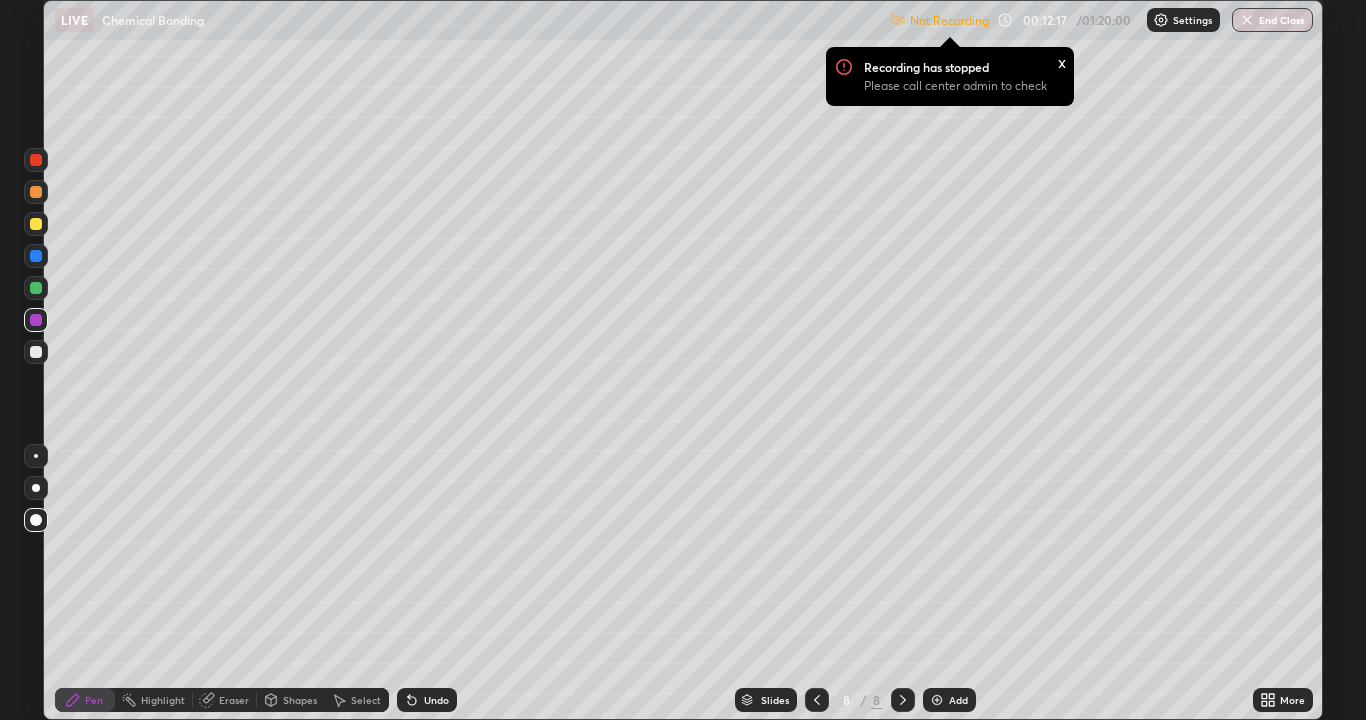 click 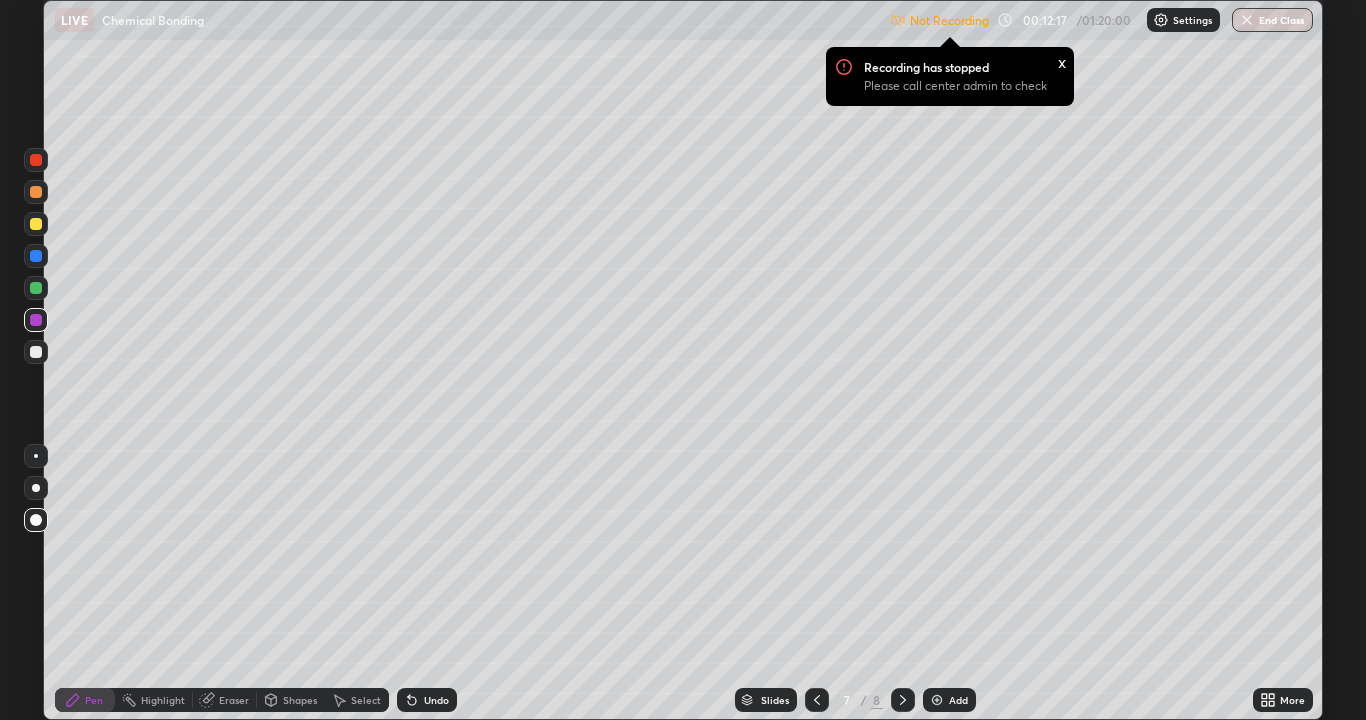 click at bounding box center [817, 700] 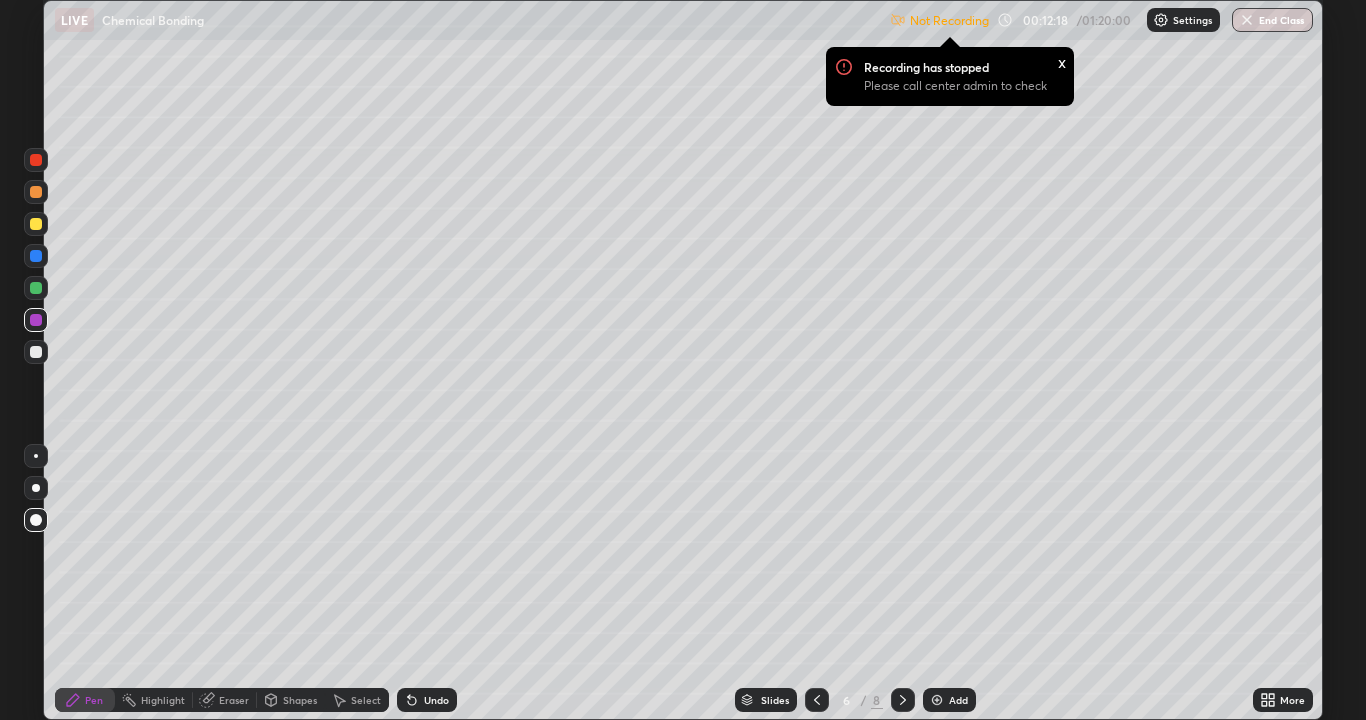 click at bounding box center (817, 700) 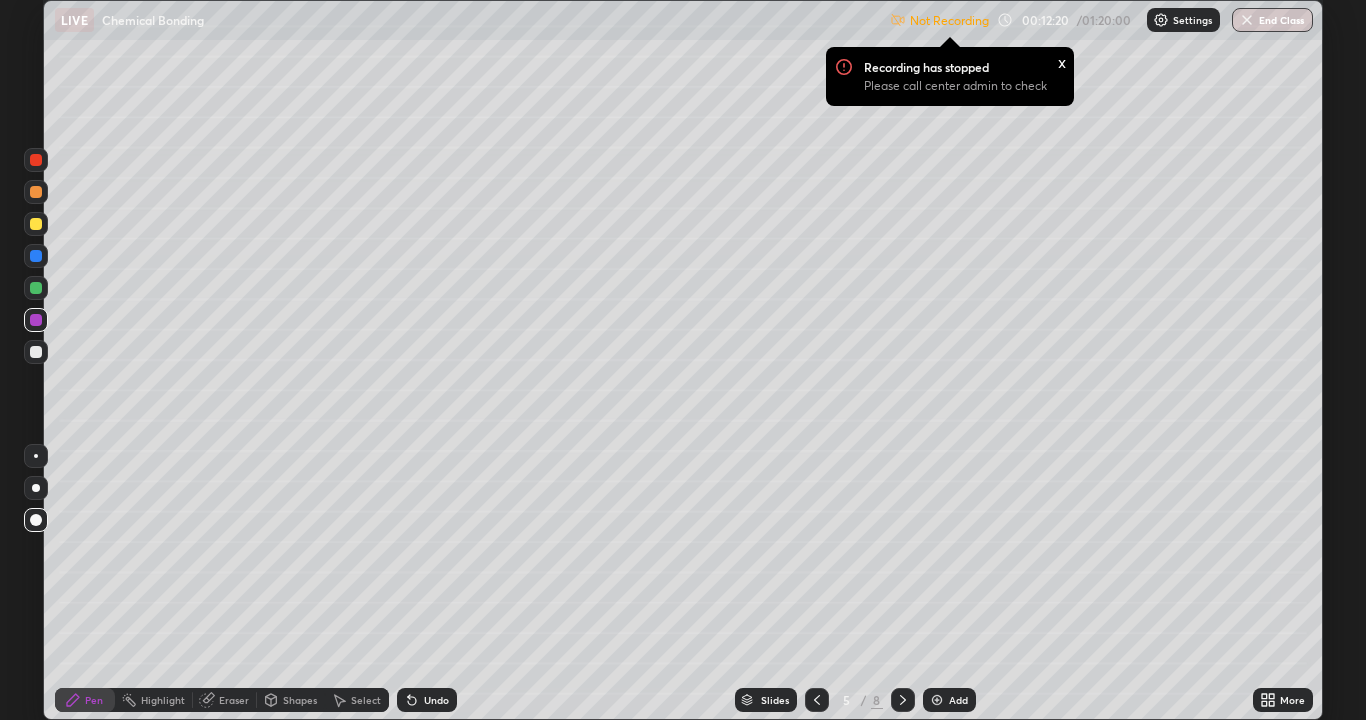 click 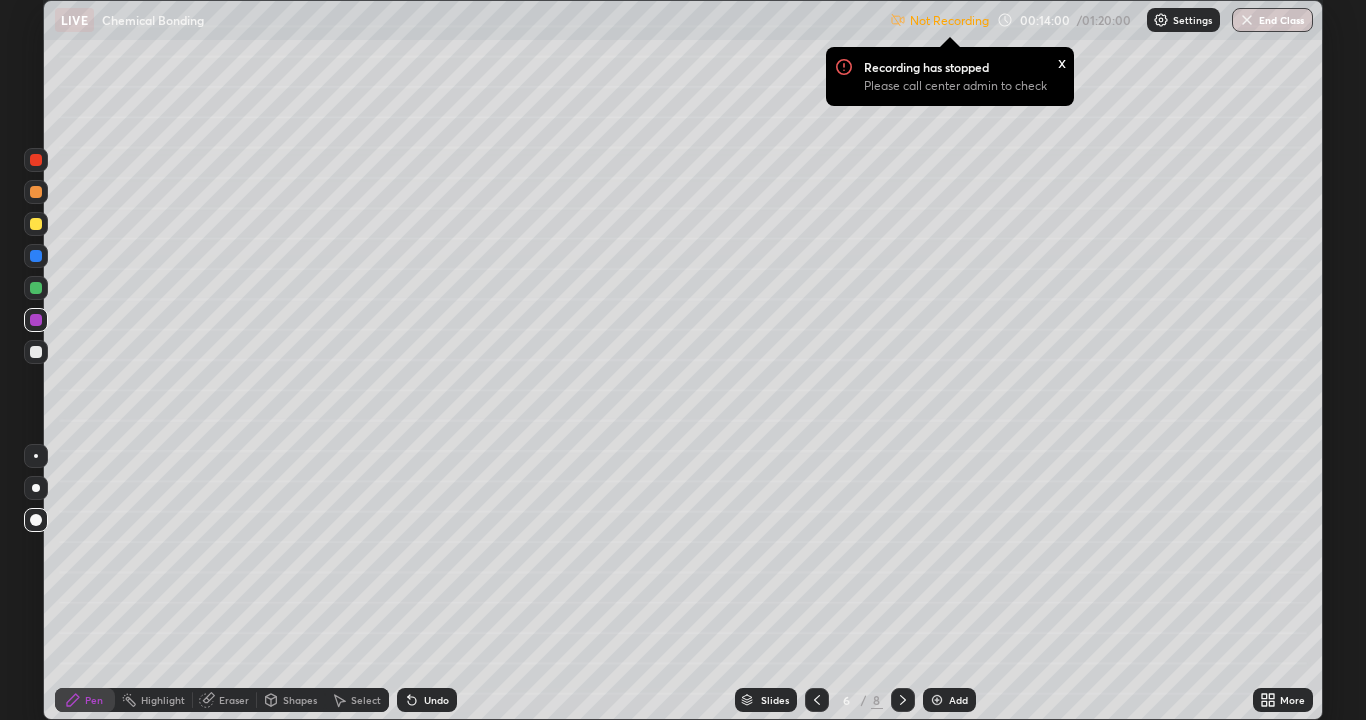 click at bounding box center [903, 700] 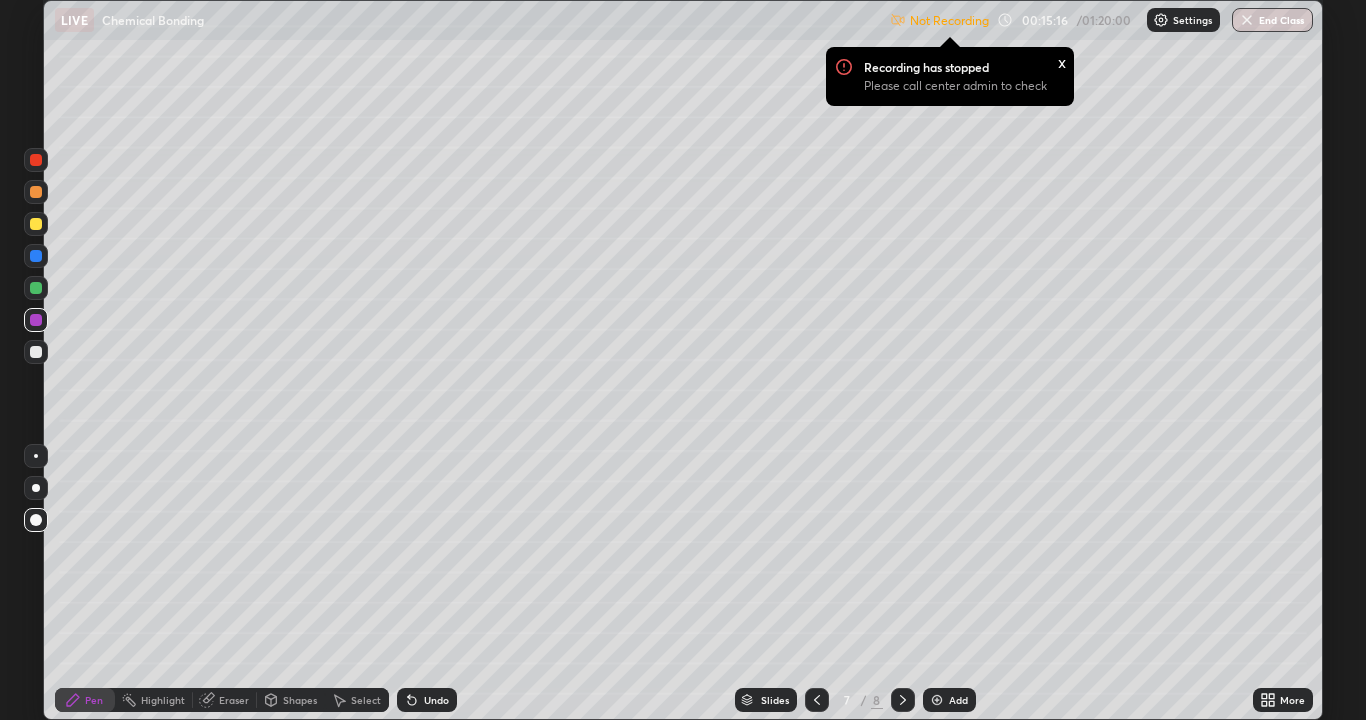 click 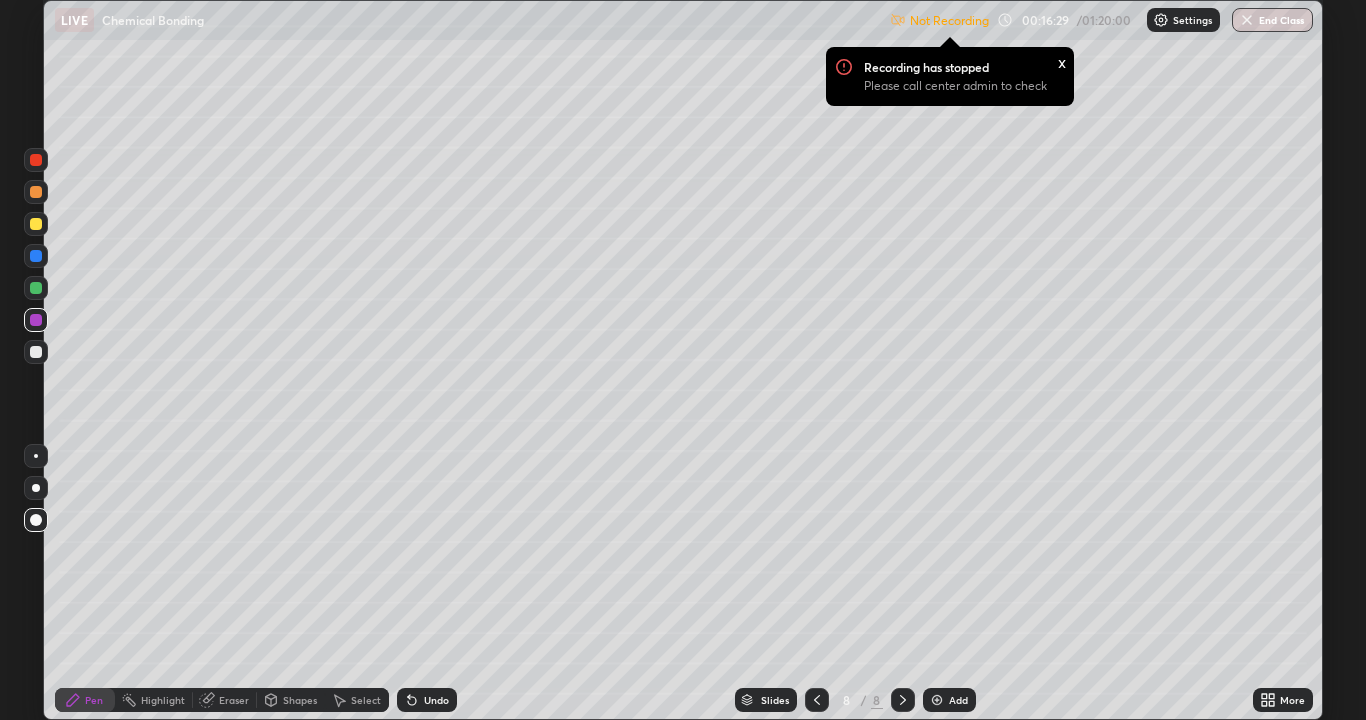 click 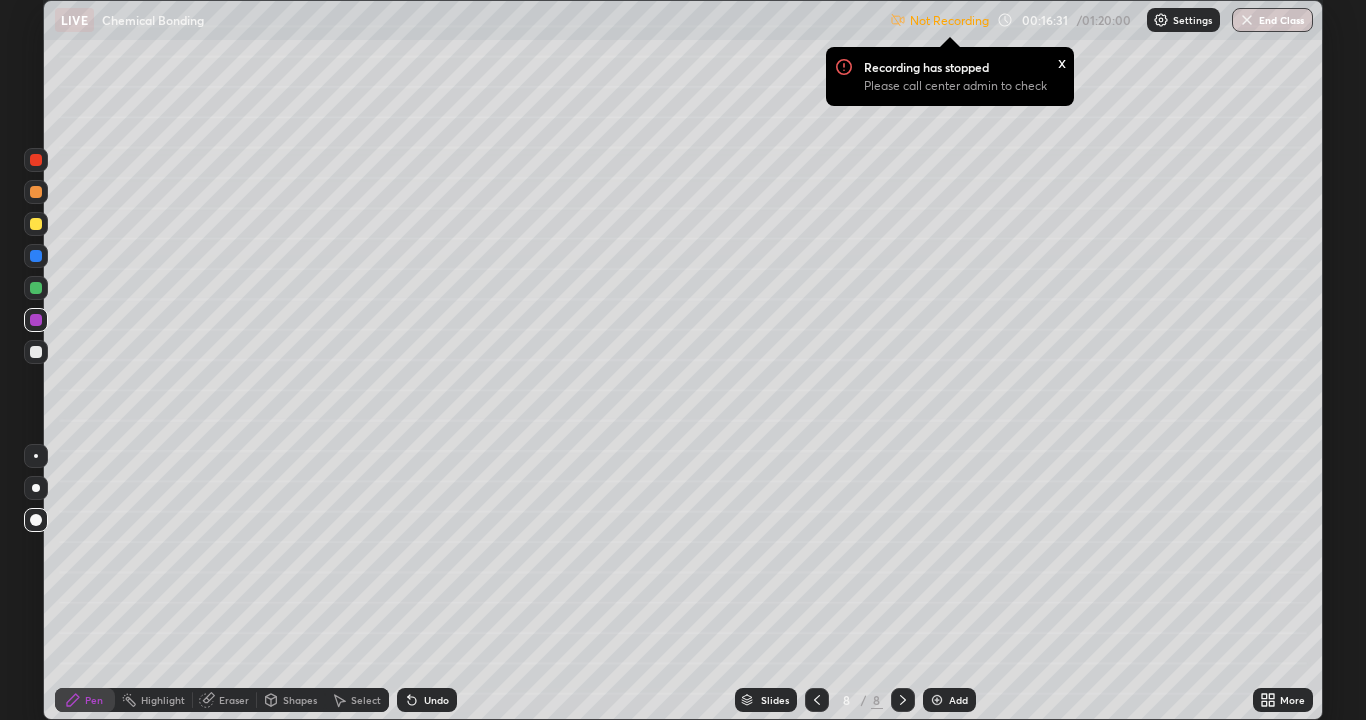 click at bounding box center (903, 700) 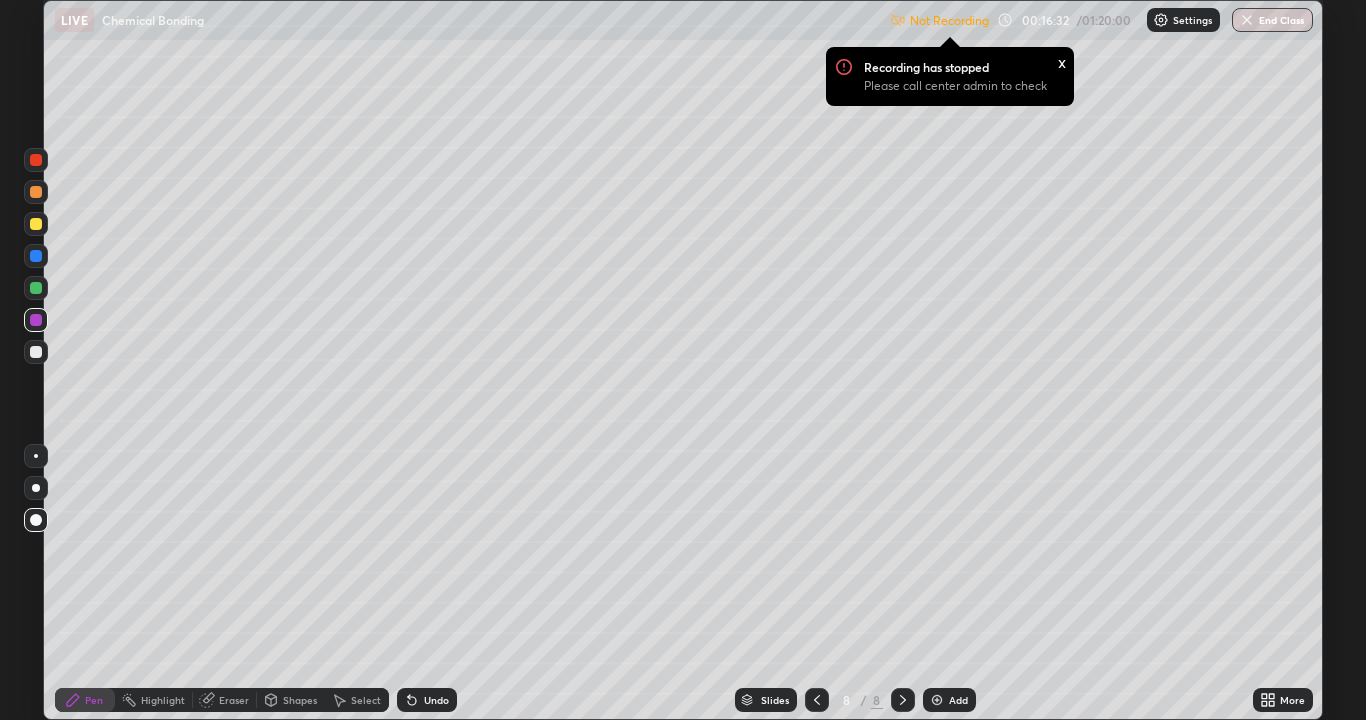 click 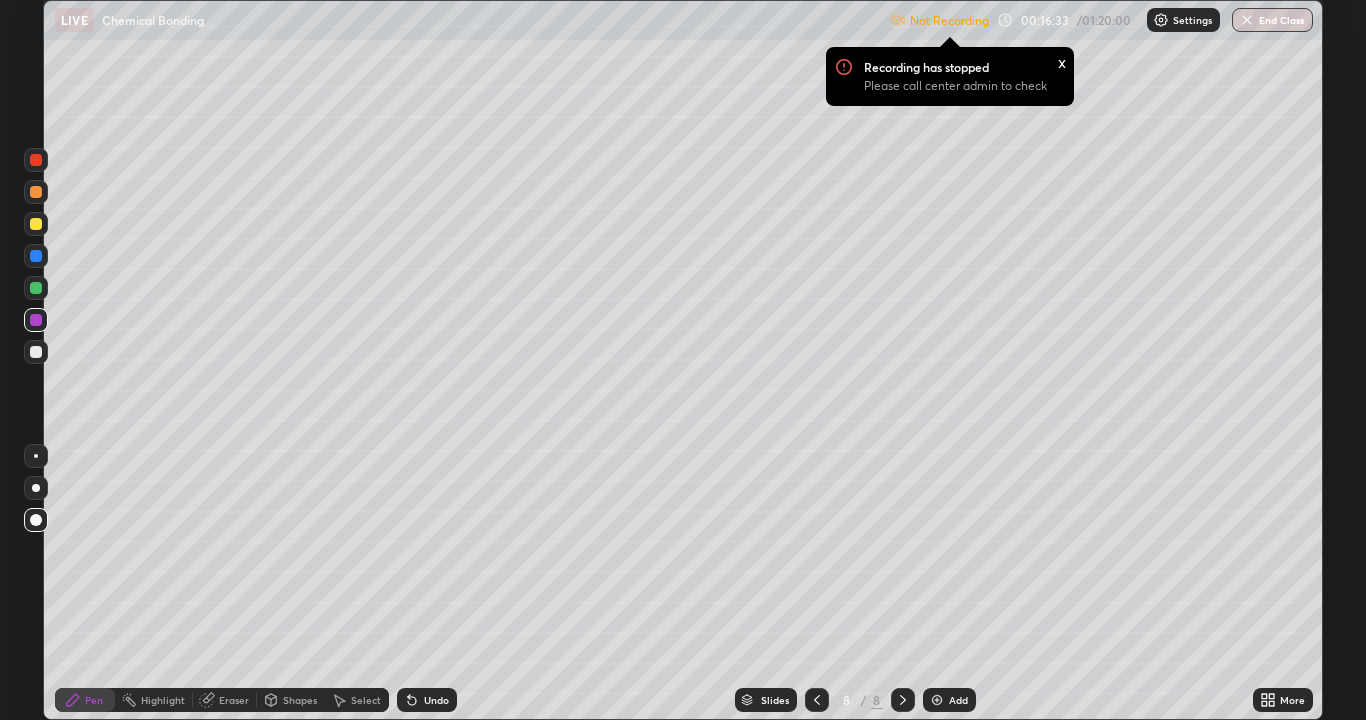 click at bounding box center (903, 700) 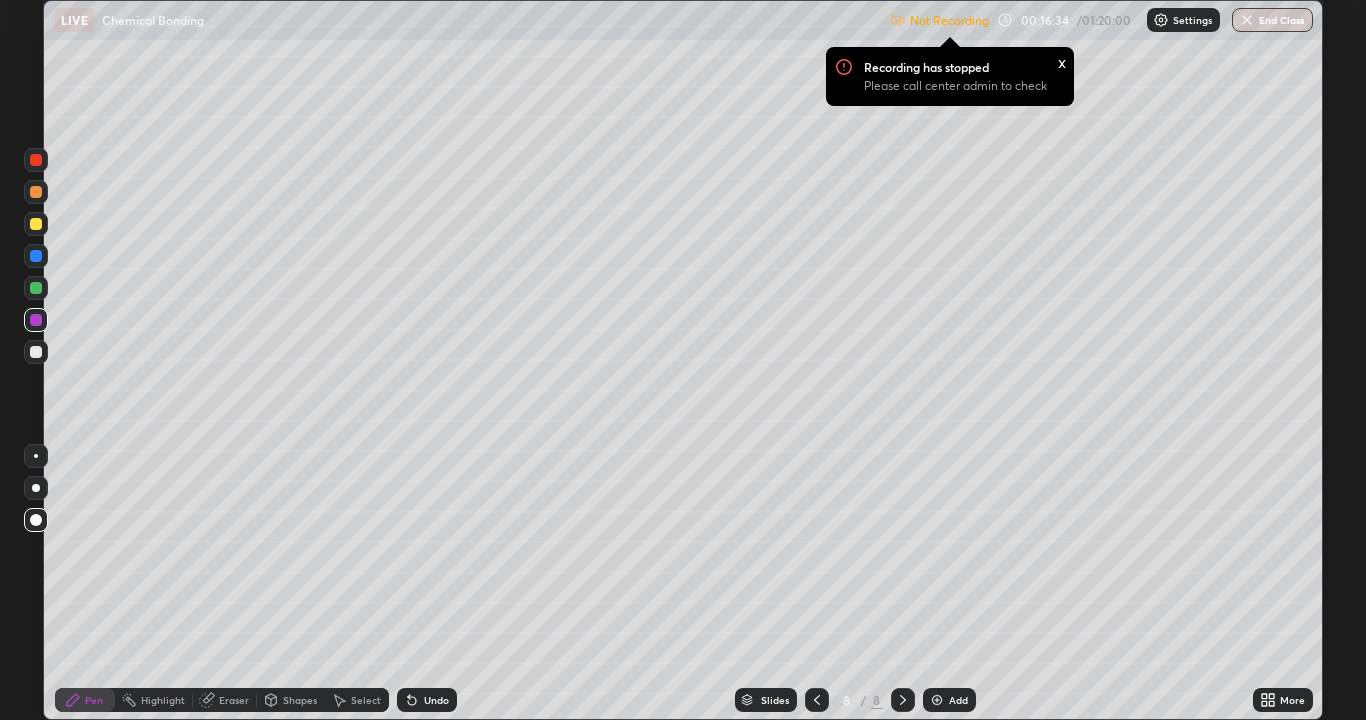 click at bounding box center [937, 700] 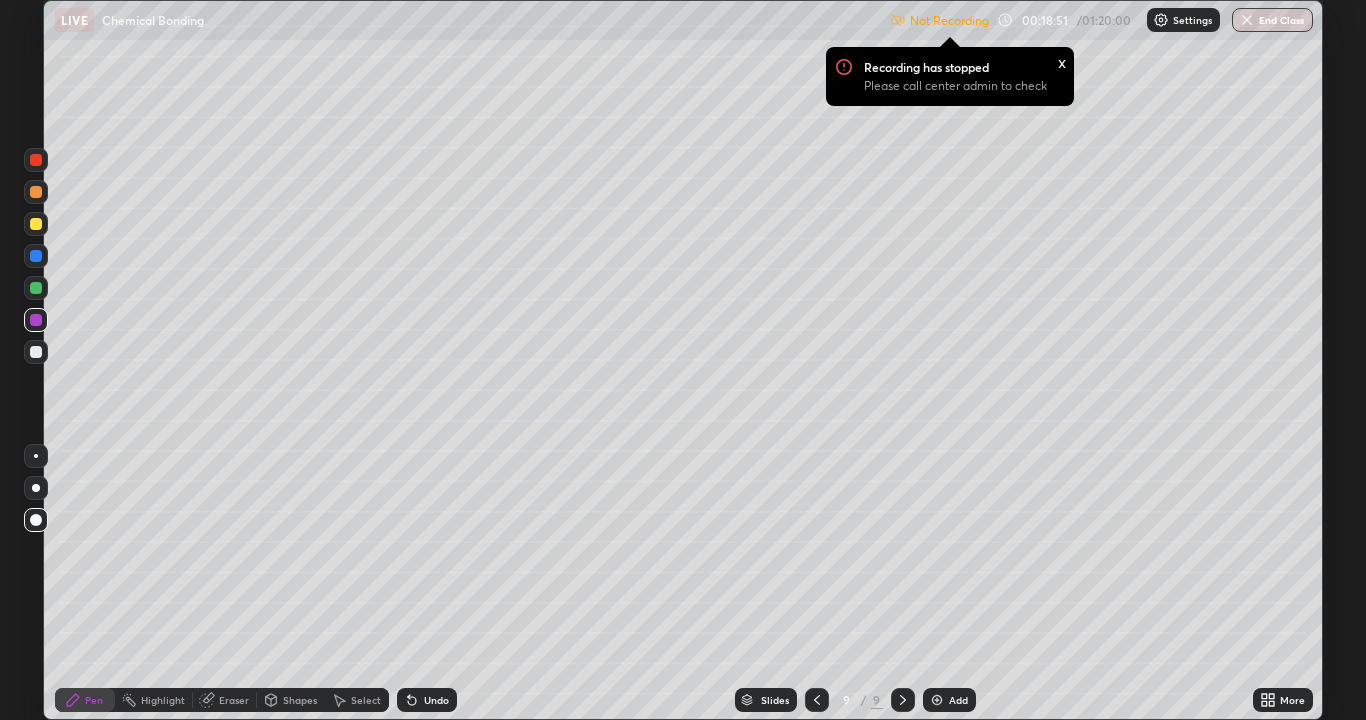 click on "Eraser" at bounding box center (234, 700) 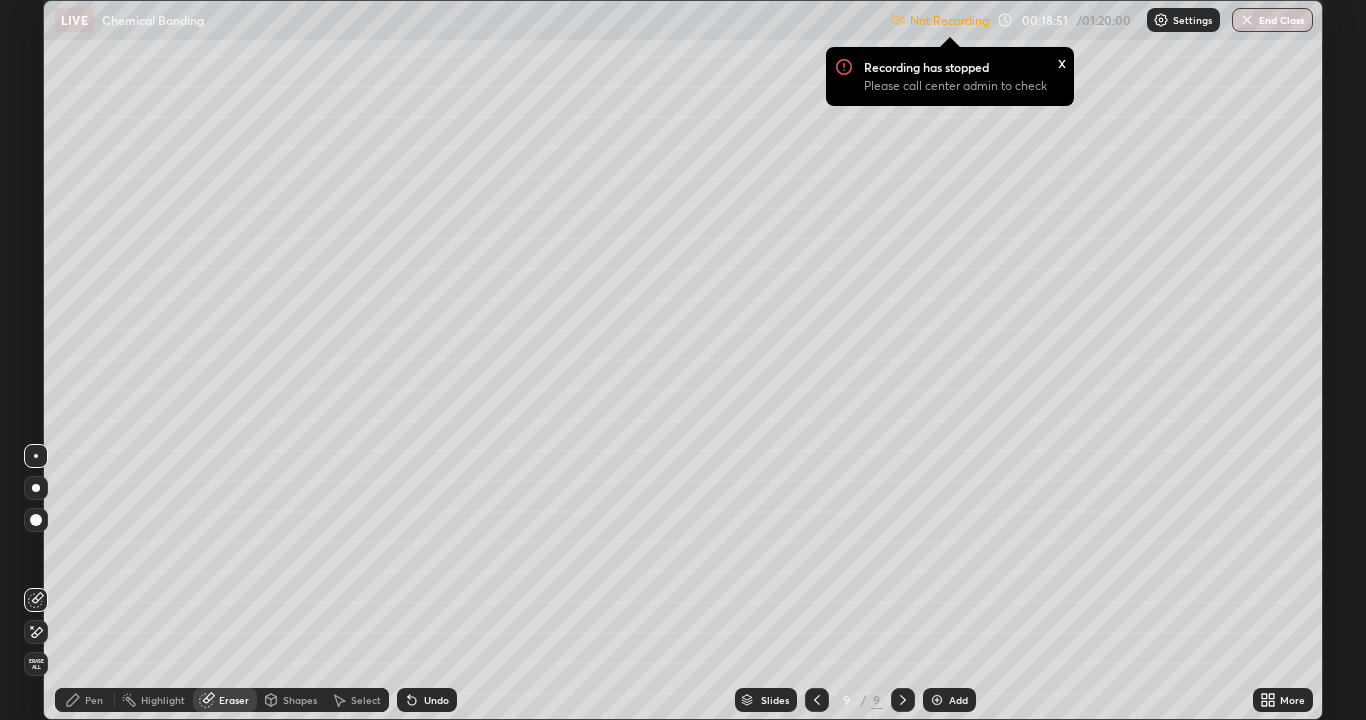click 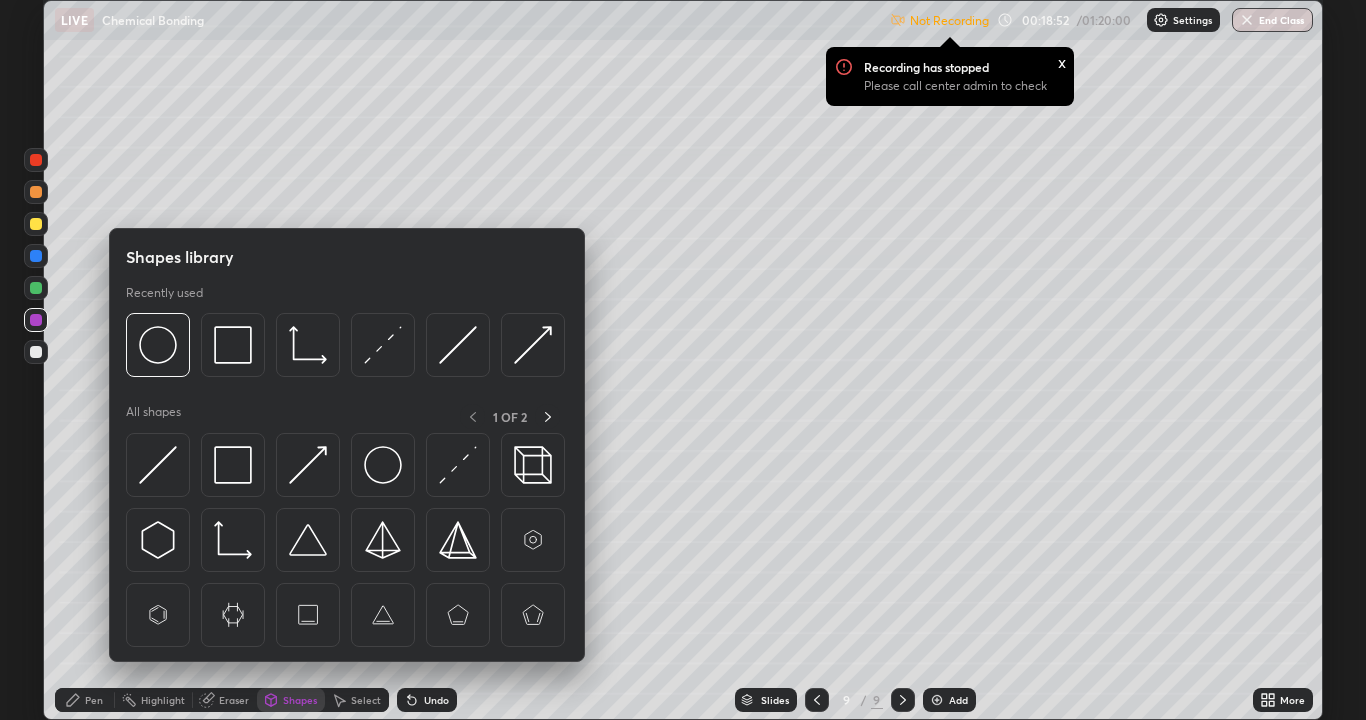 click on "Select" at bounding box center (366, 700) 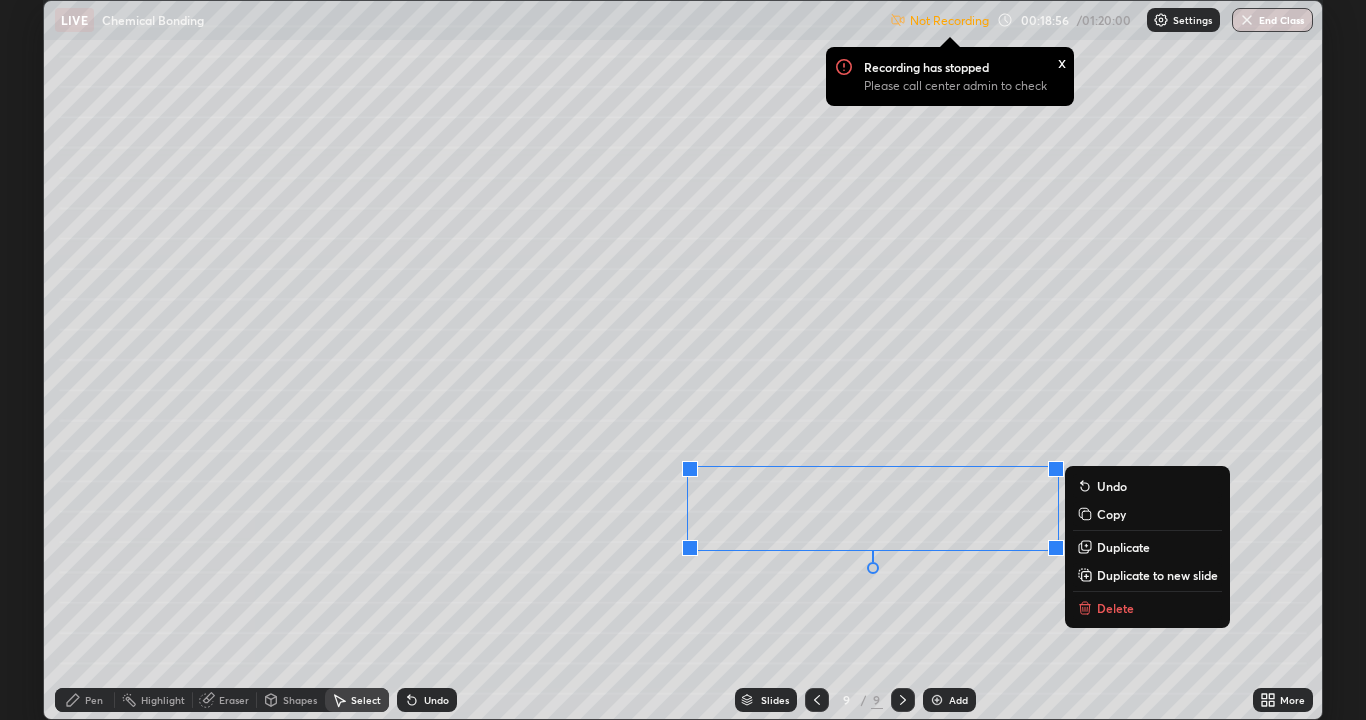 click on "Delete" at bounding box center [1115, 608] 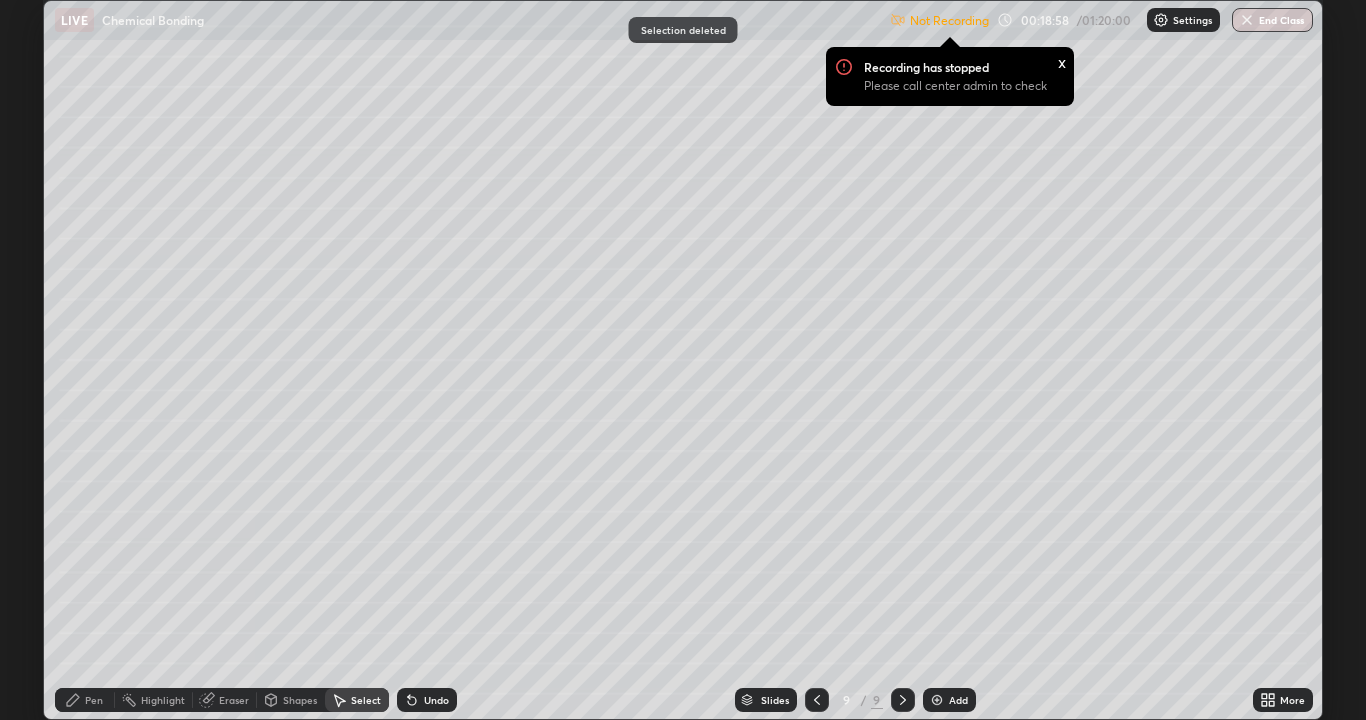 click on "Pen" at bounding box center [85, 700] 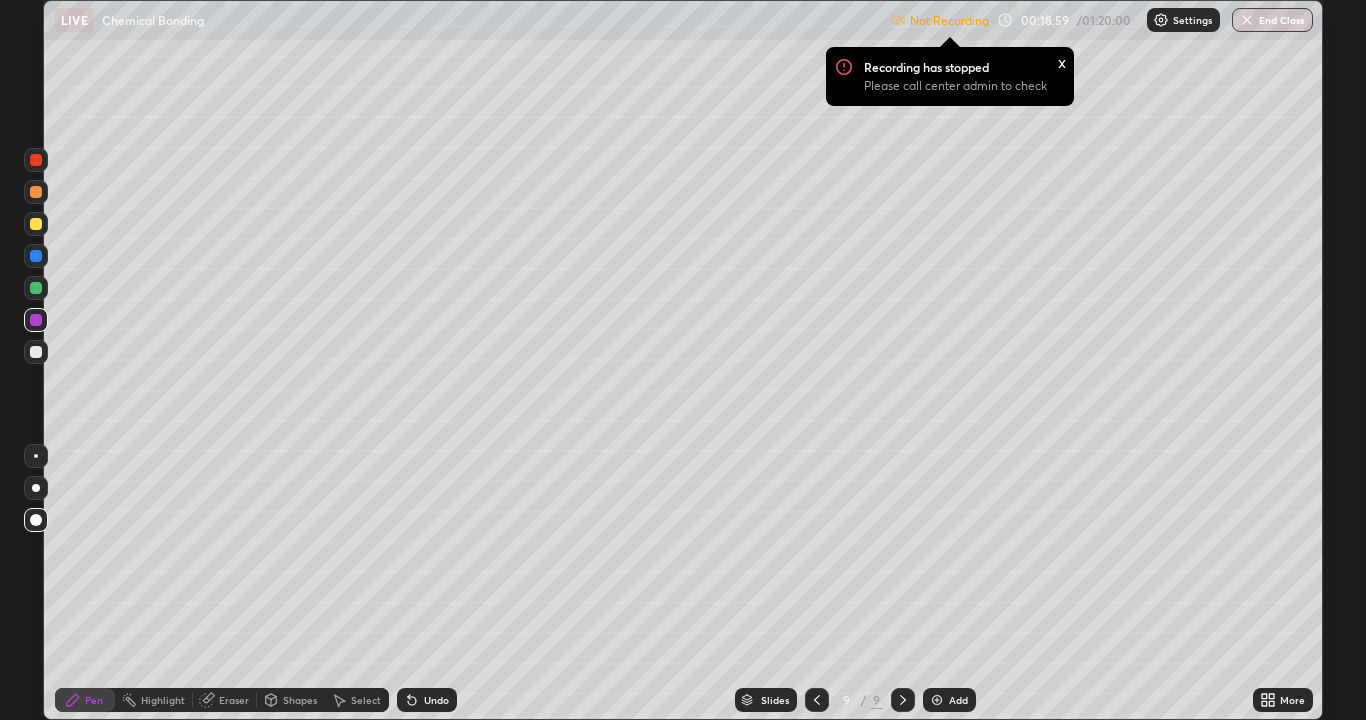click at bounding box center [36, 352] 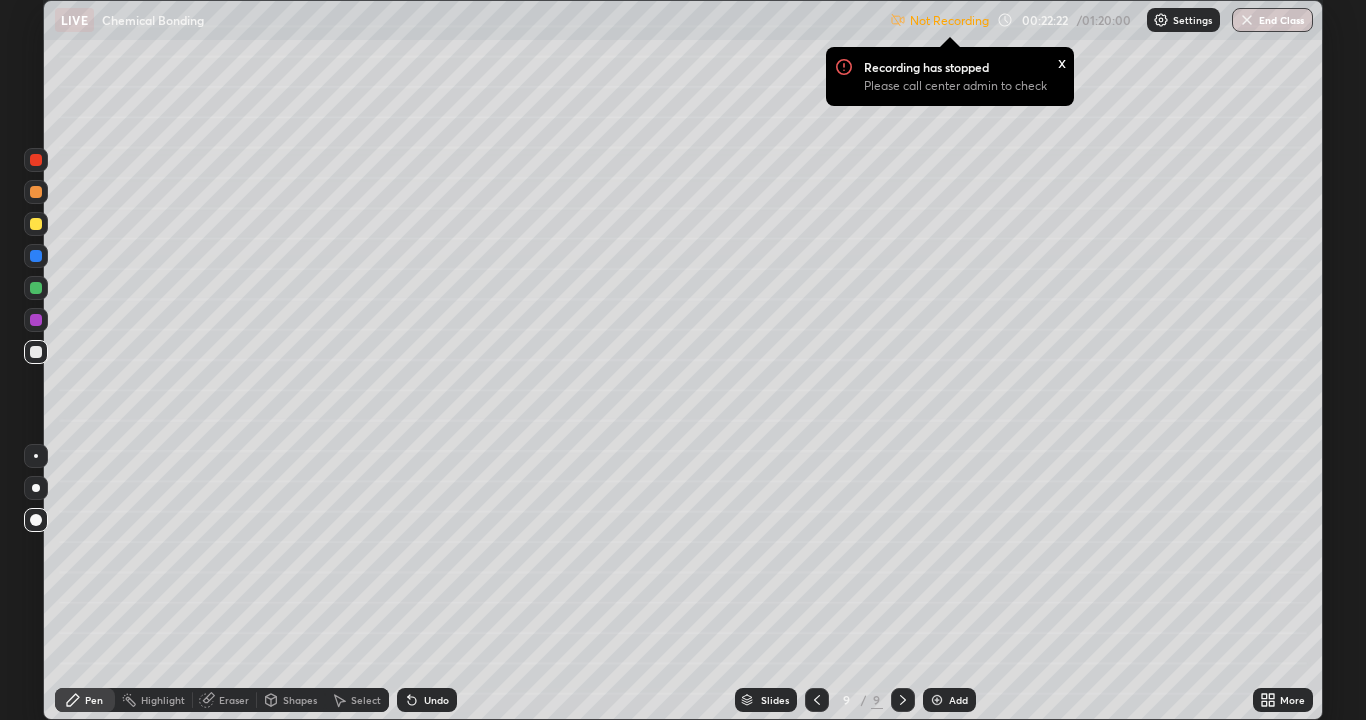 click 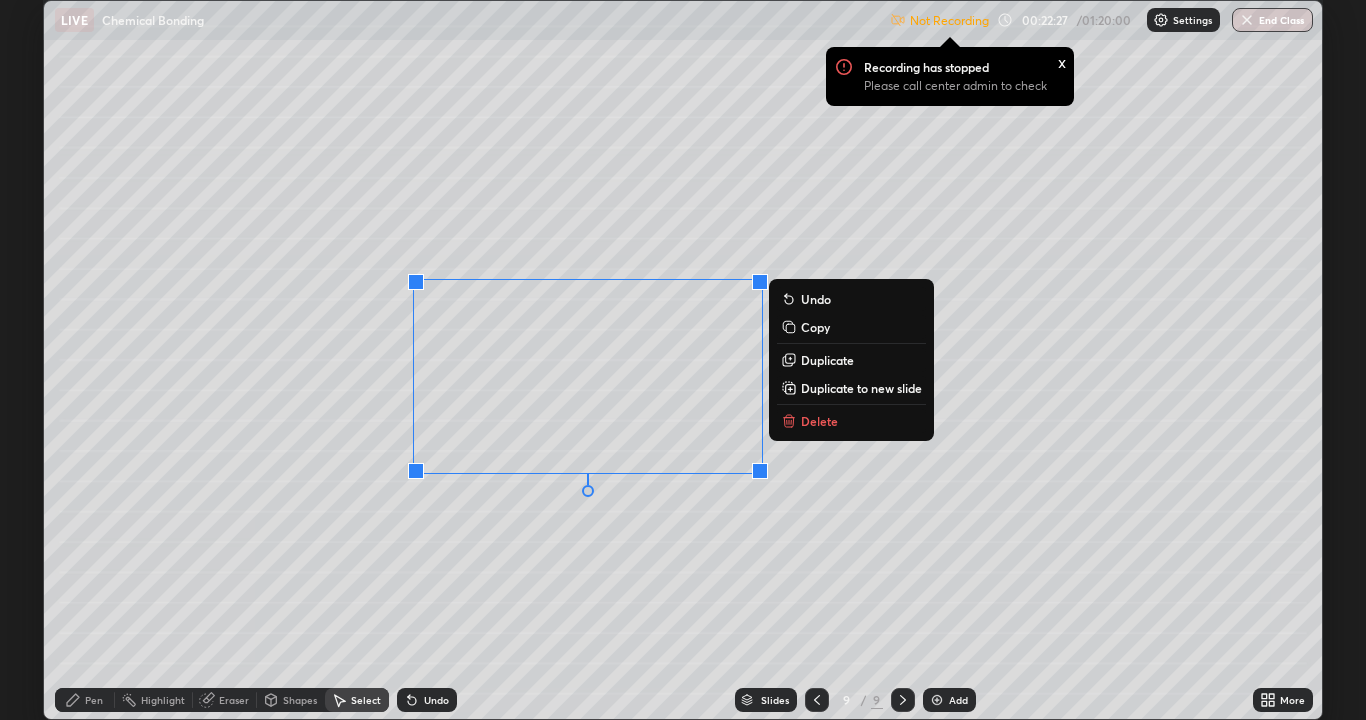click 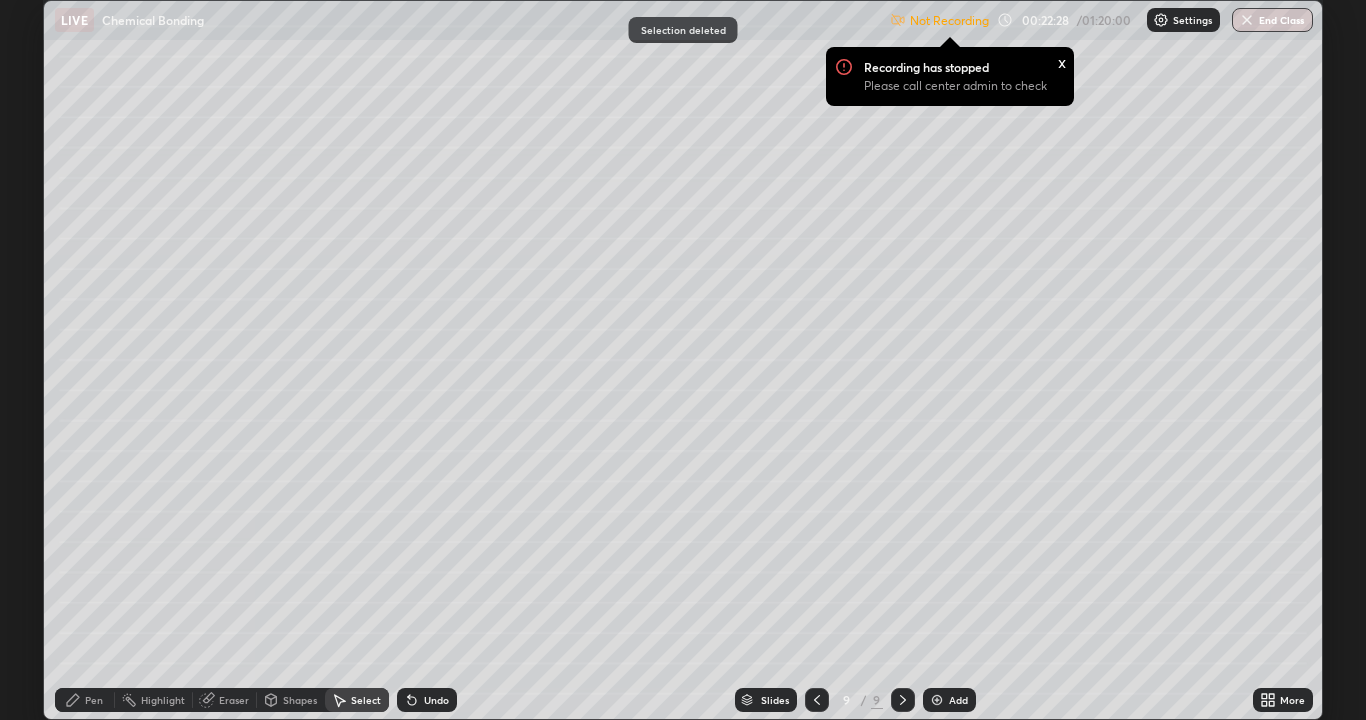 click on "Pen" at bounding box center [94, 700] 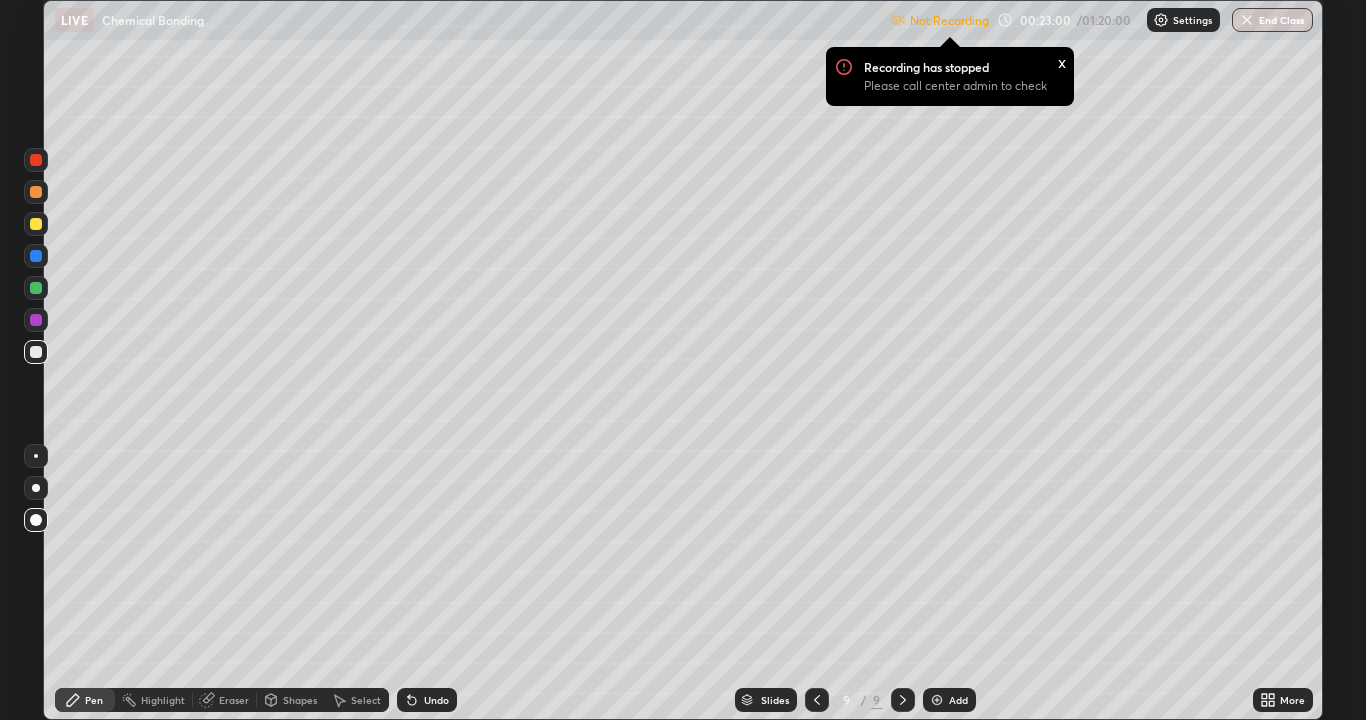 click at bounding box center (36, 320) 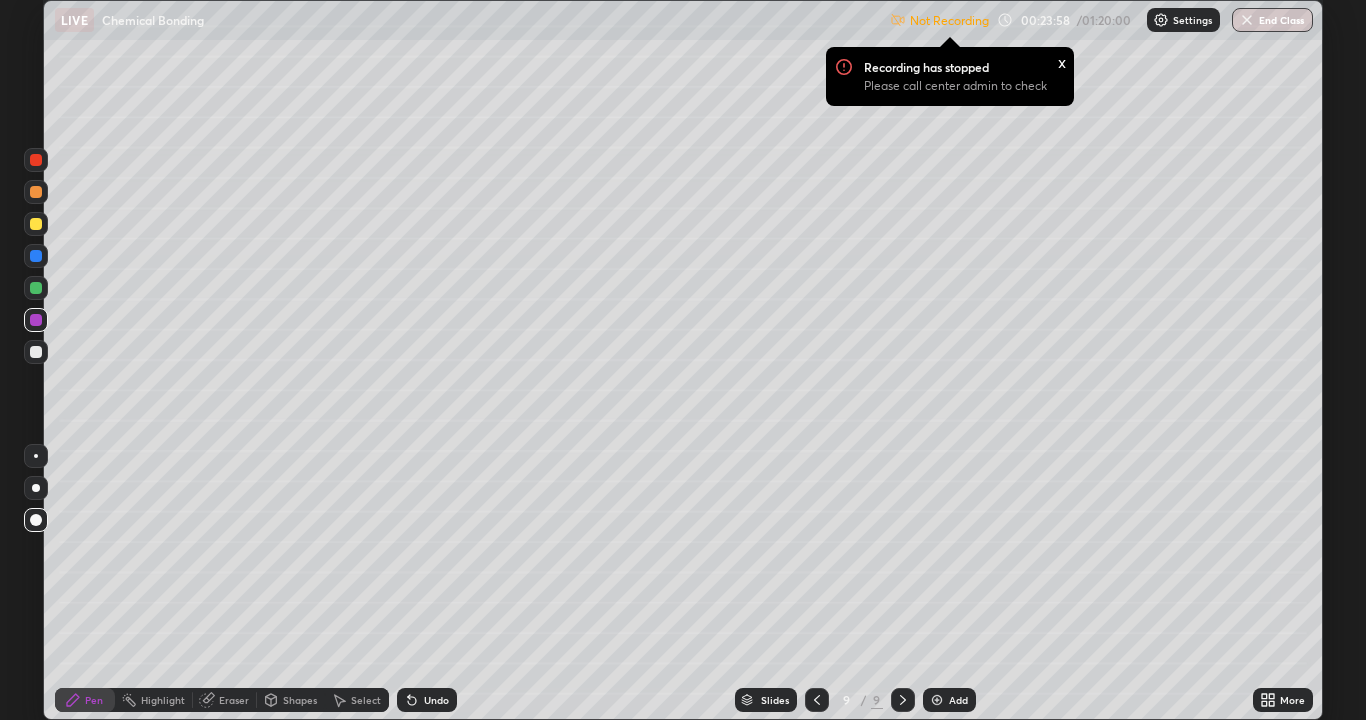 click on "Add" at bounding box center (949, 700) 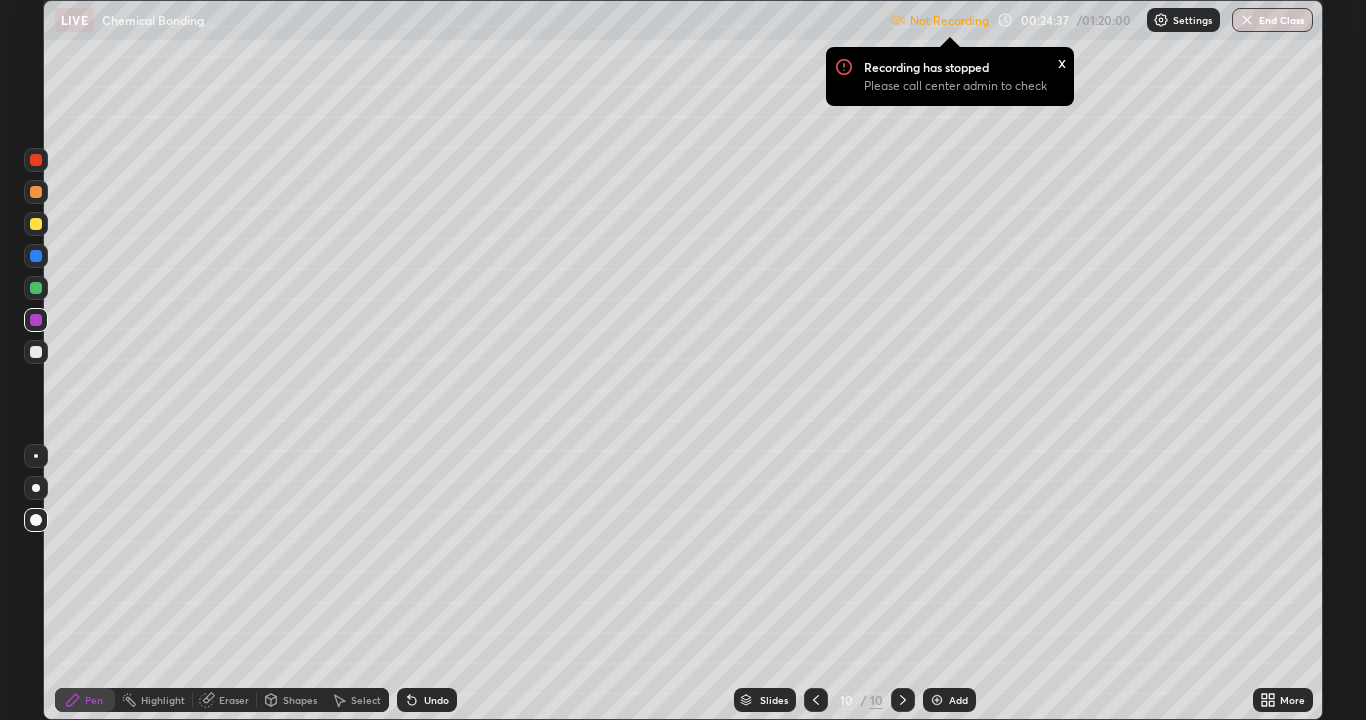 click at bounding box center (36, 352) 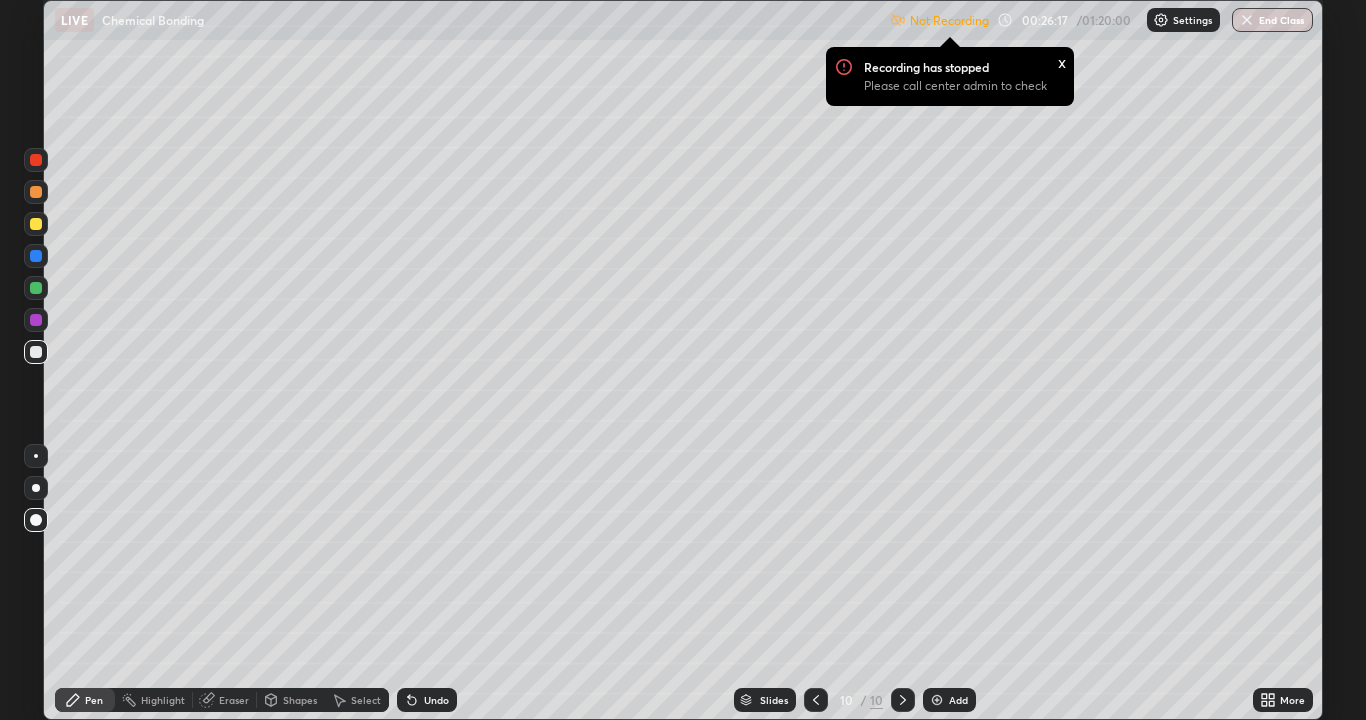 click at bounding box center (816, 700) 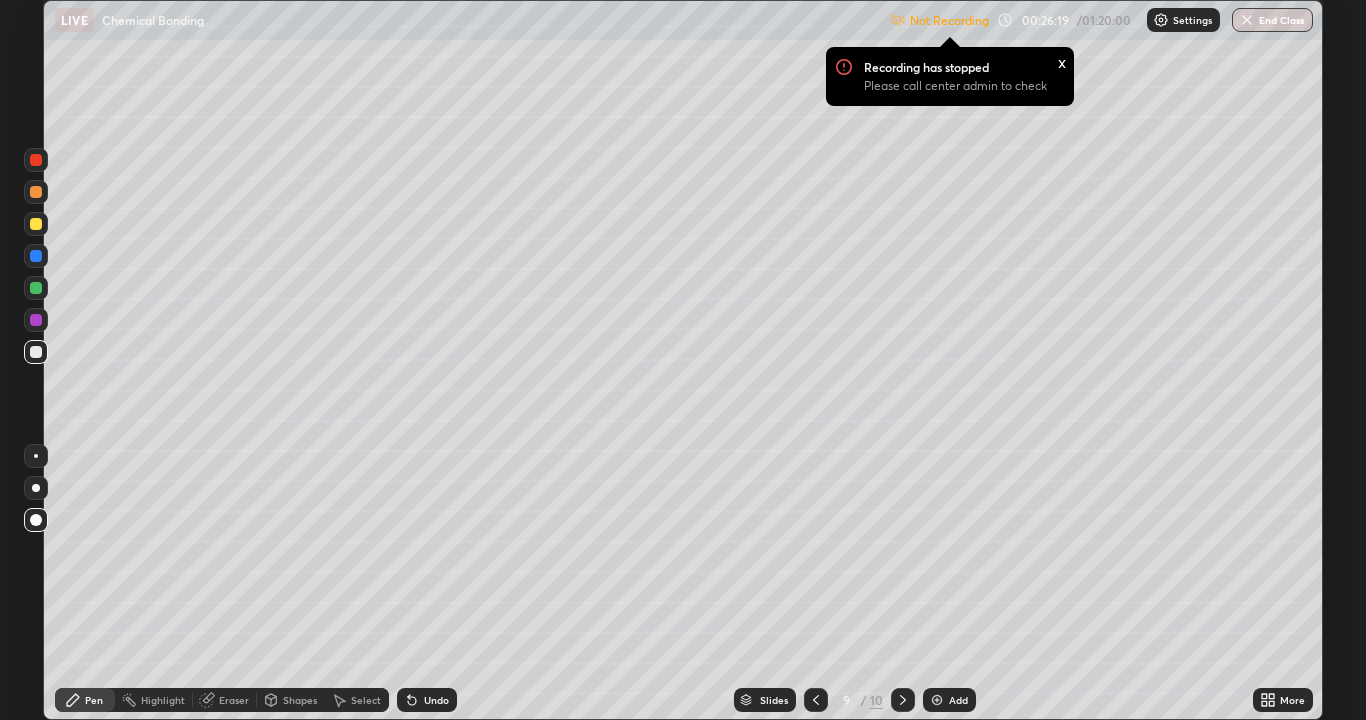 click 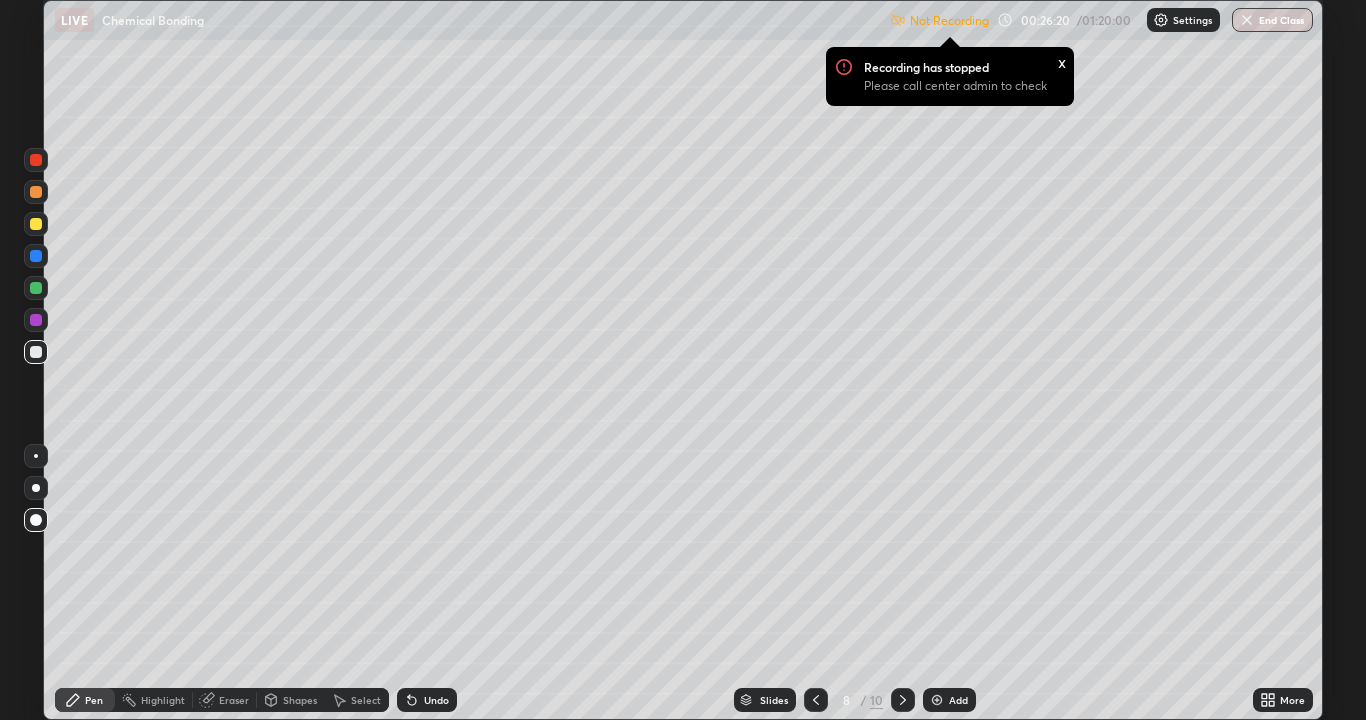 click at bounding box center (903, 700) 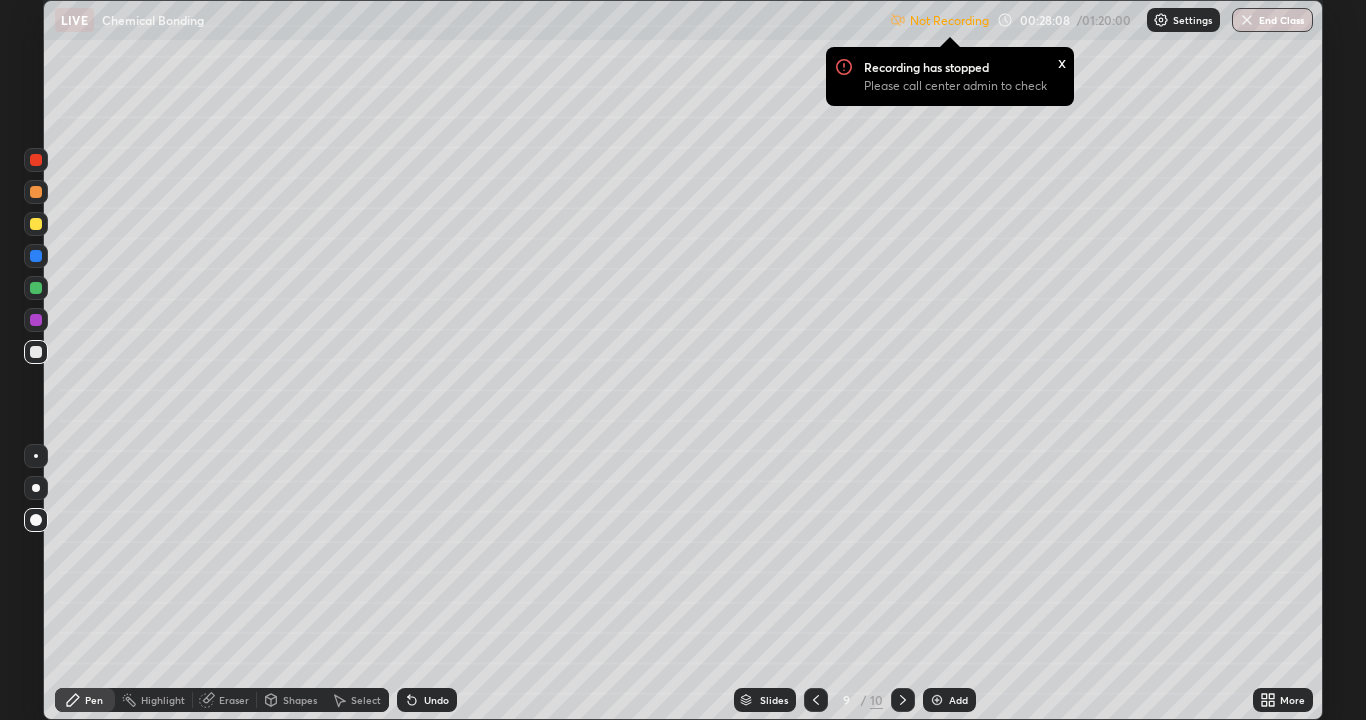 click 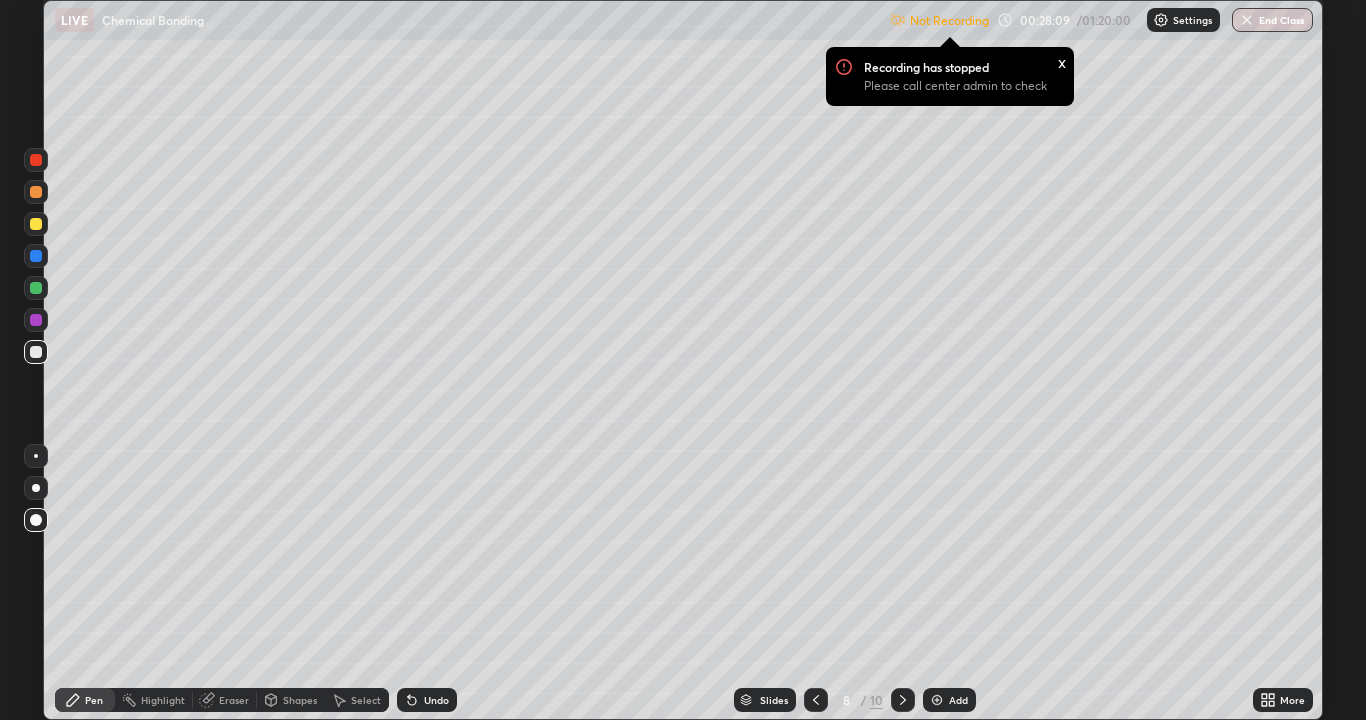 click at bounding box center (816, 700) 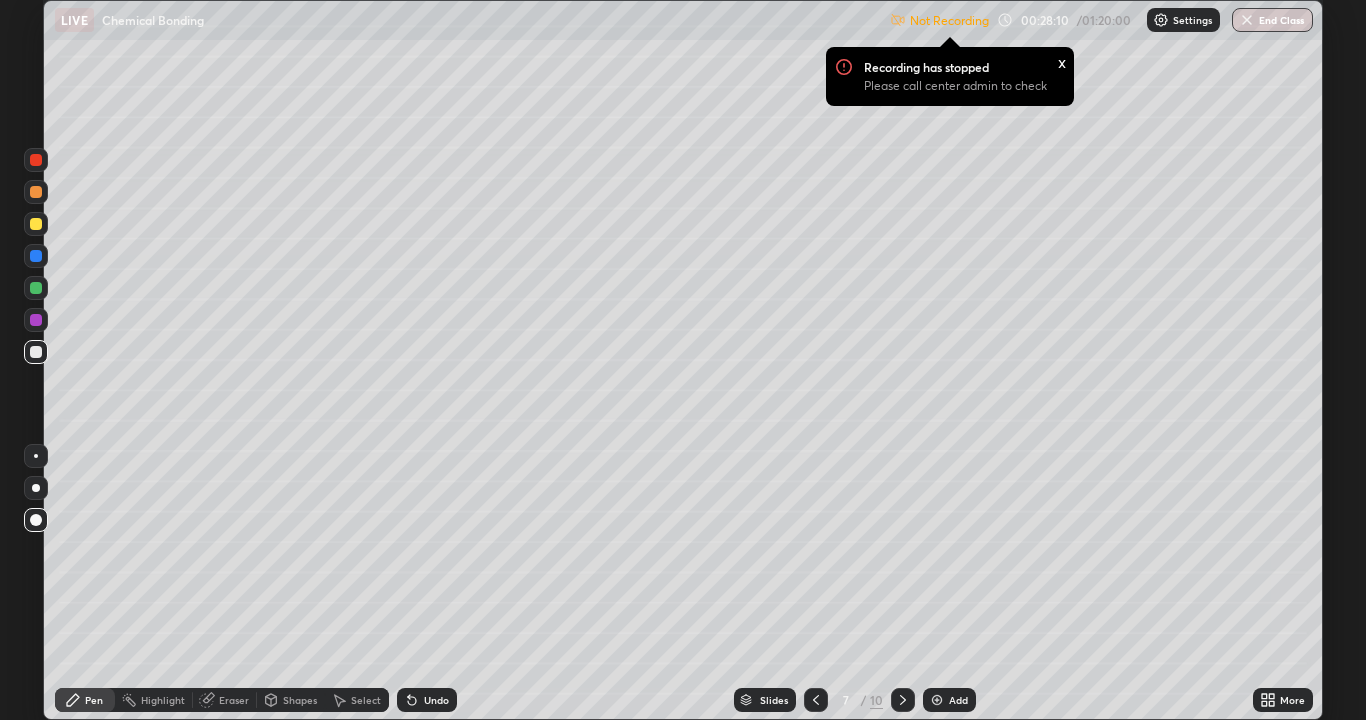 click 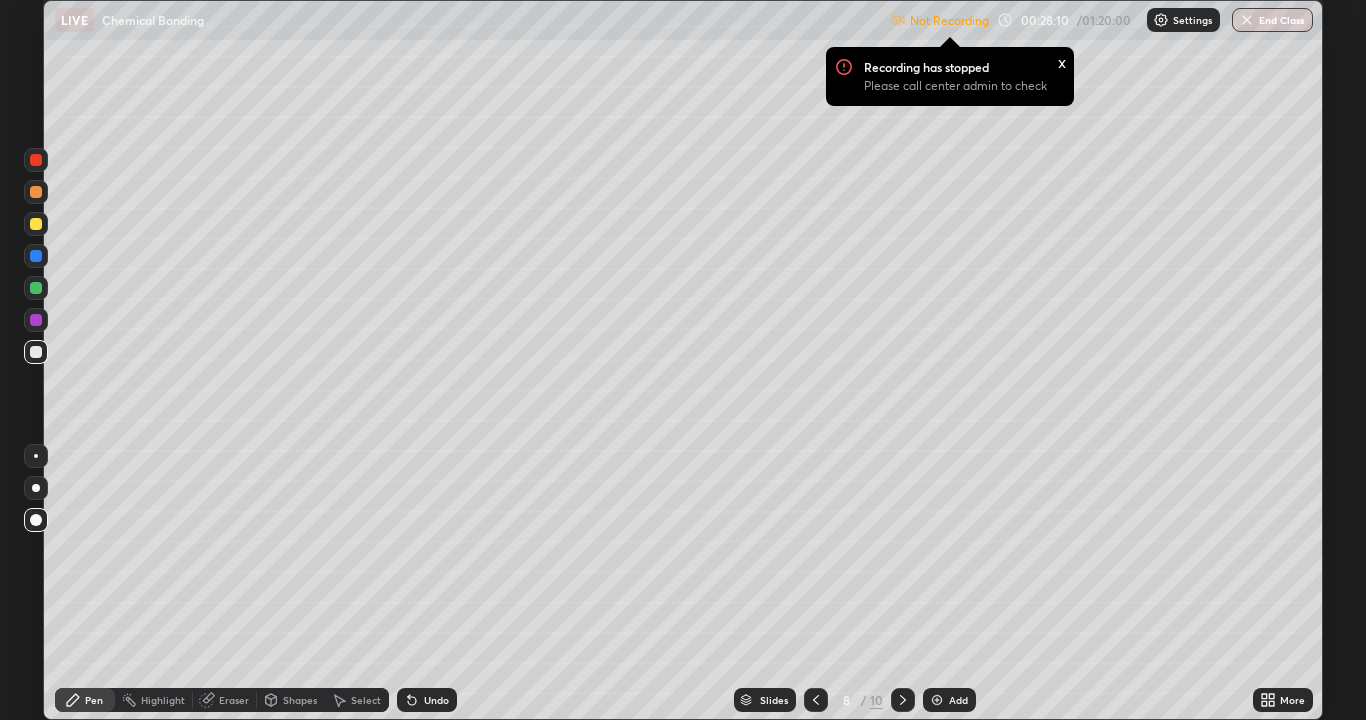 click at bounding box center [903, 700] 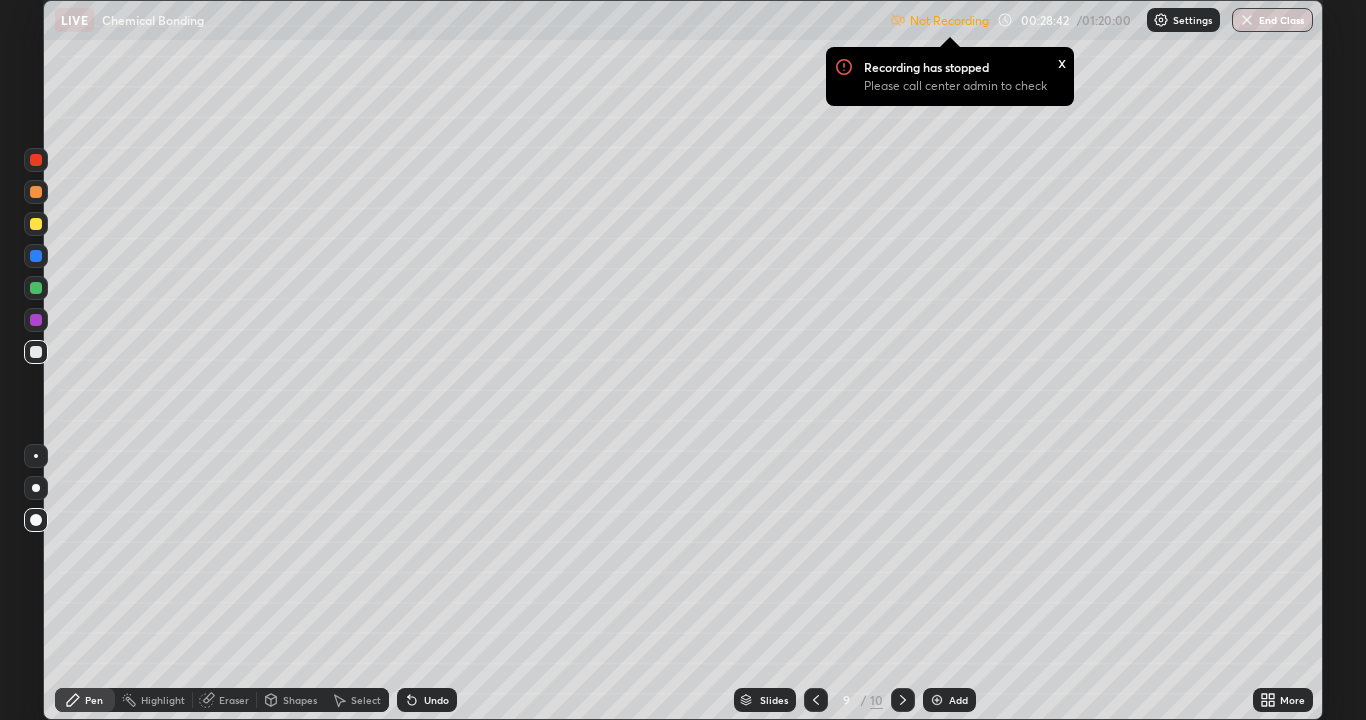 click at bounding box center (903, 700) 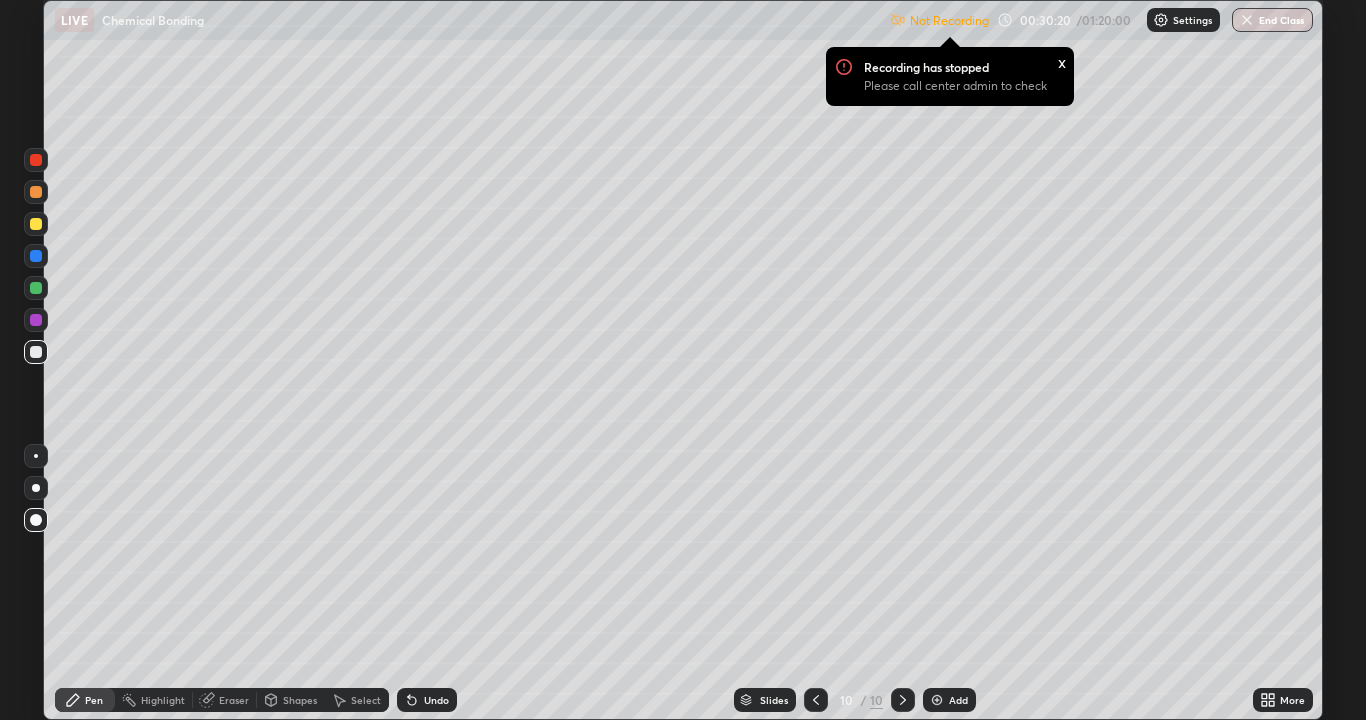 click 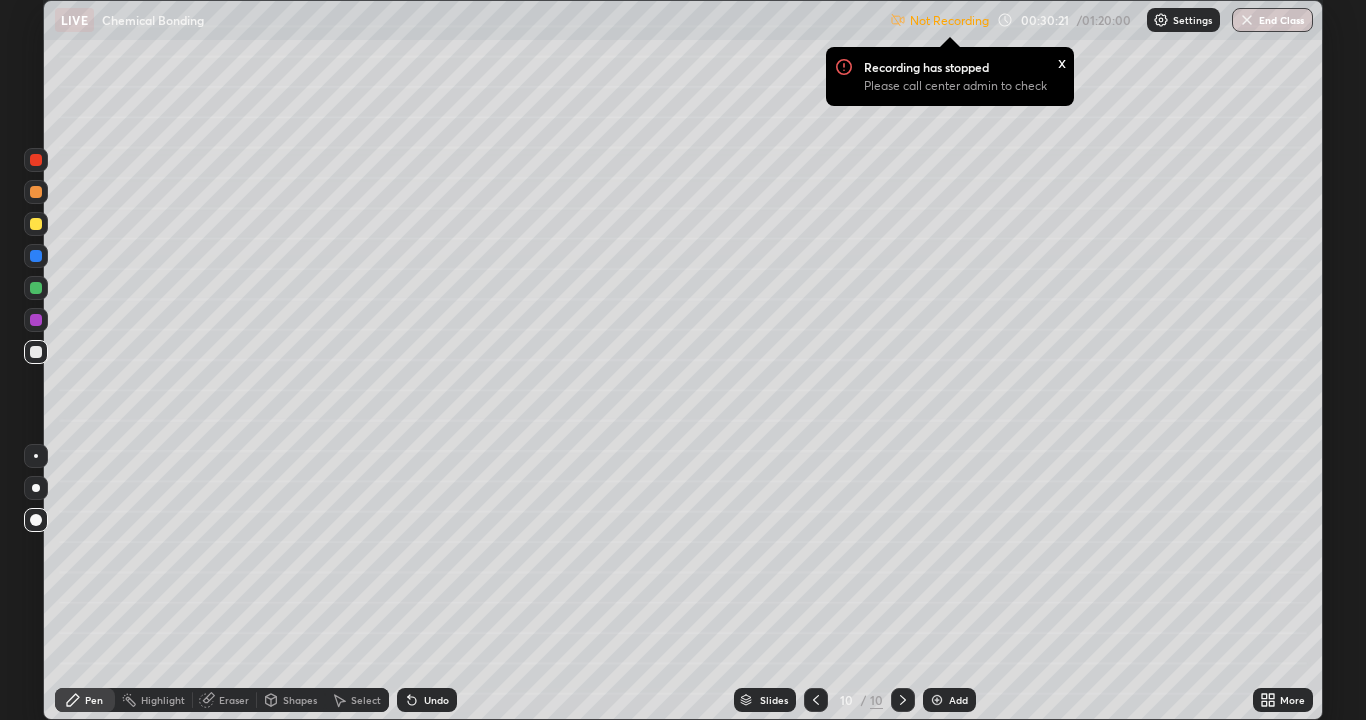 click at bounding box center (937, 700) 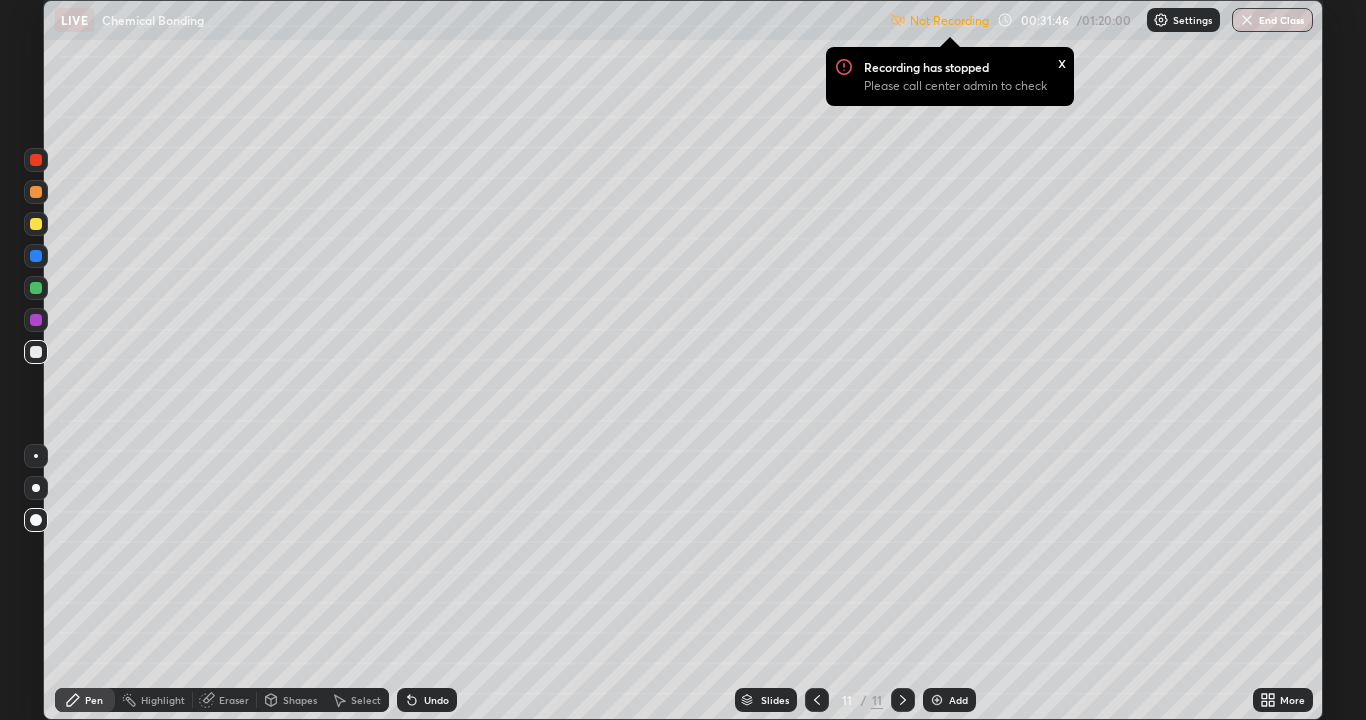 click at bounding box center [36, 320] 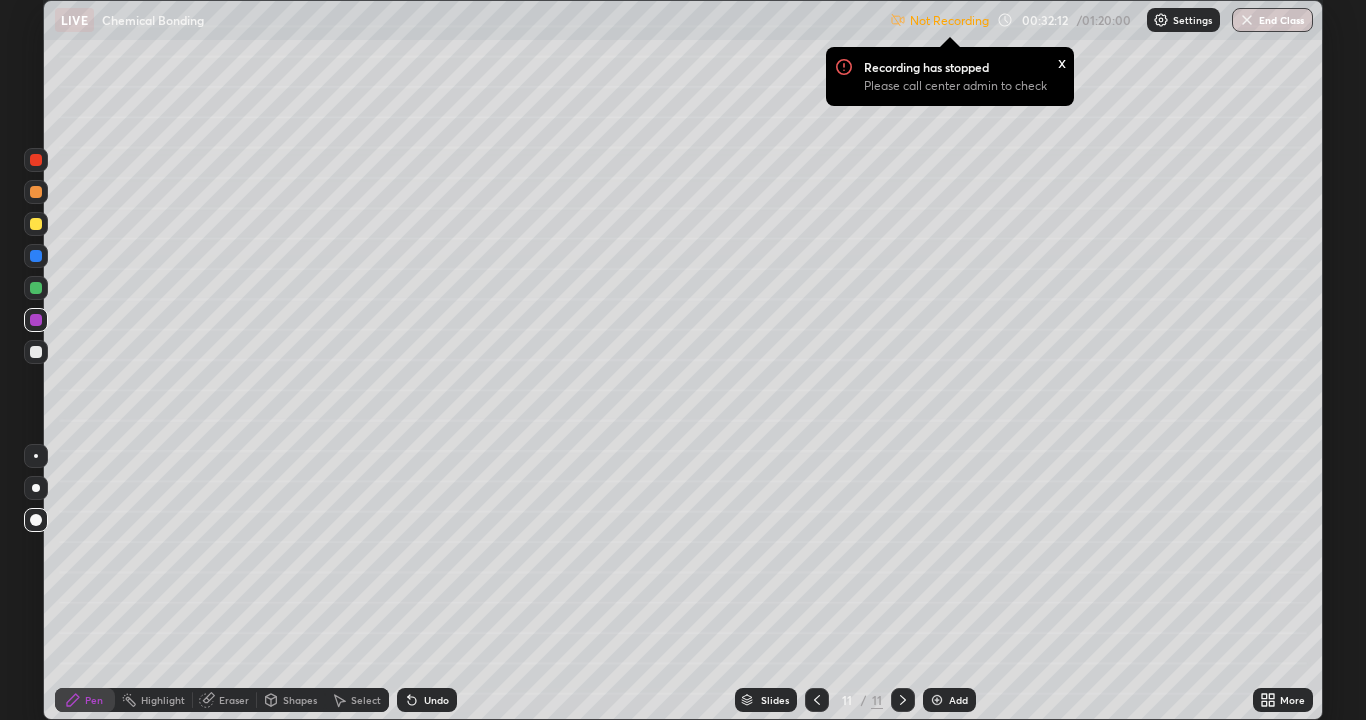 click at bounding box center (36, 352) 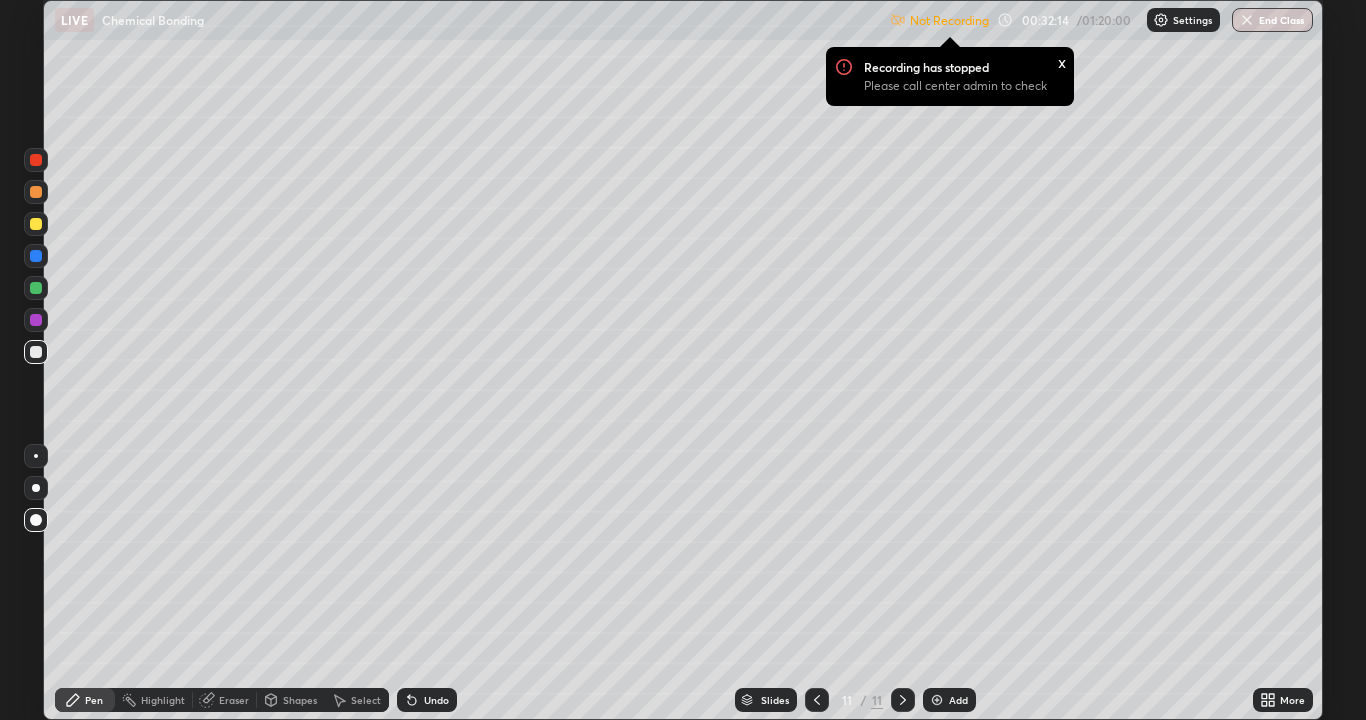click at bounding box center [36, 160] 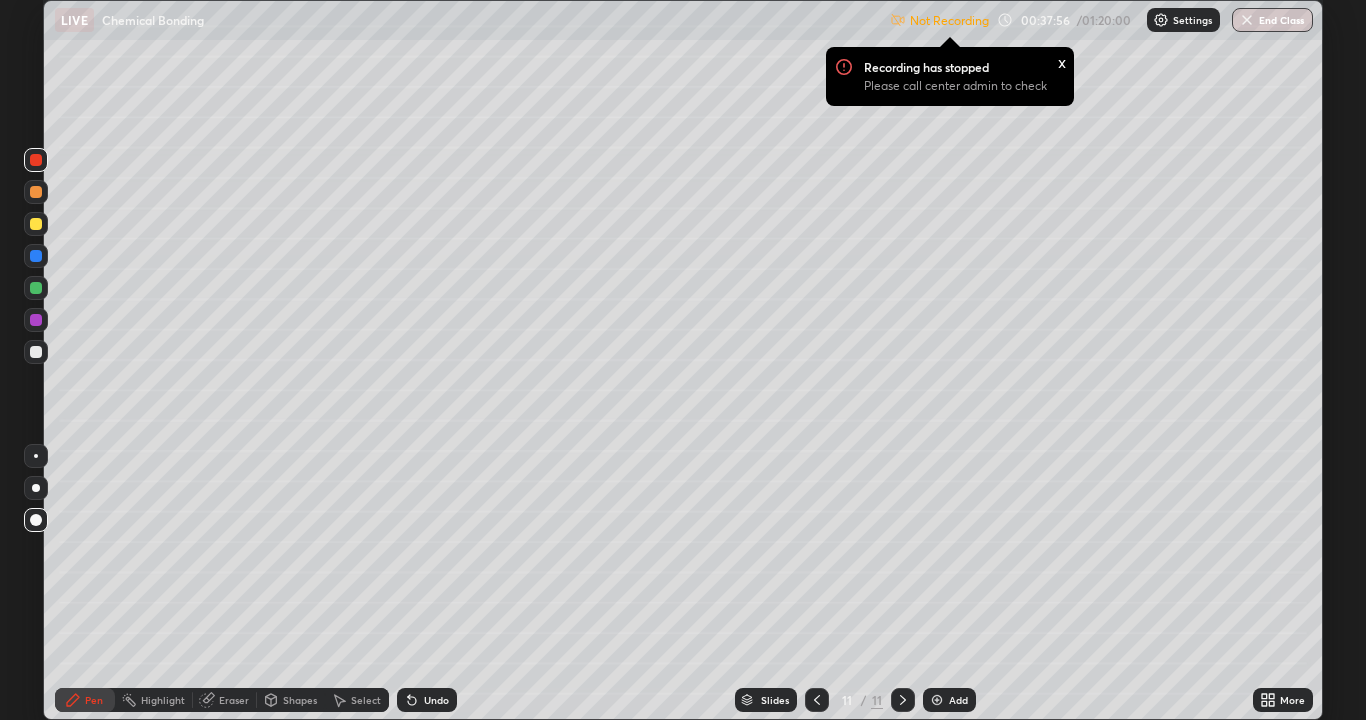 click on "Add" at bounding box center [949, 700] 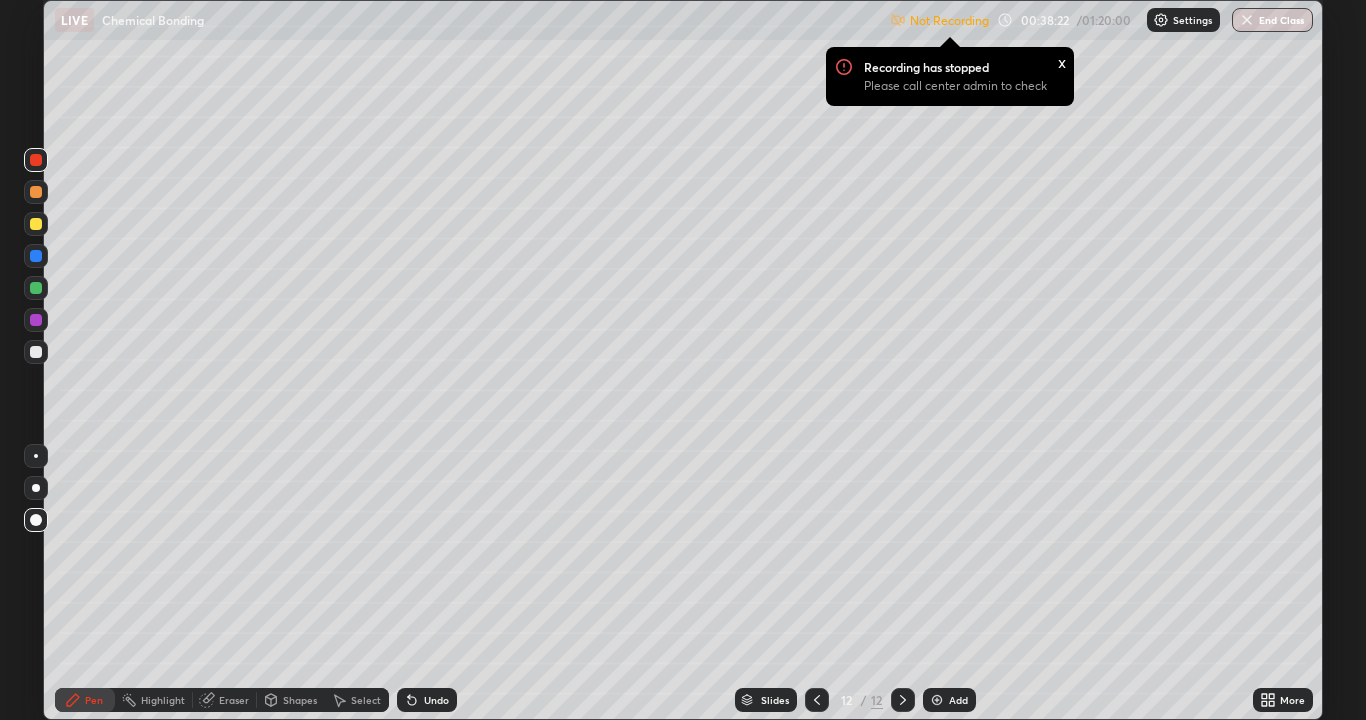 click 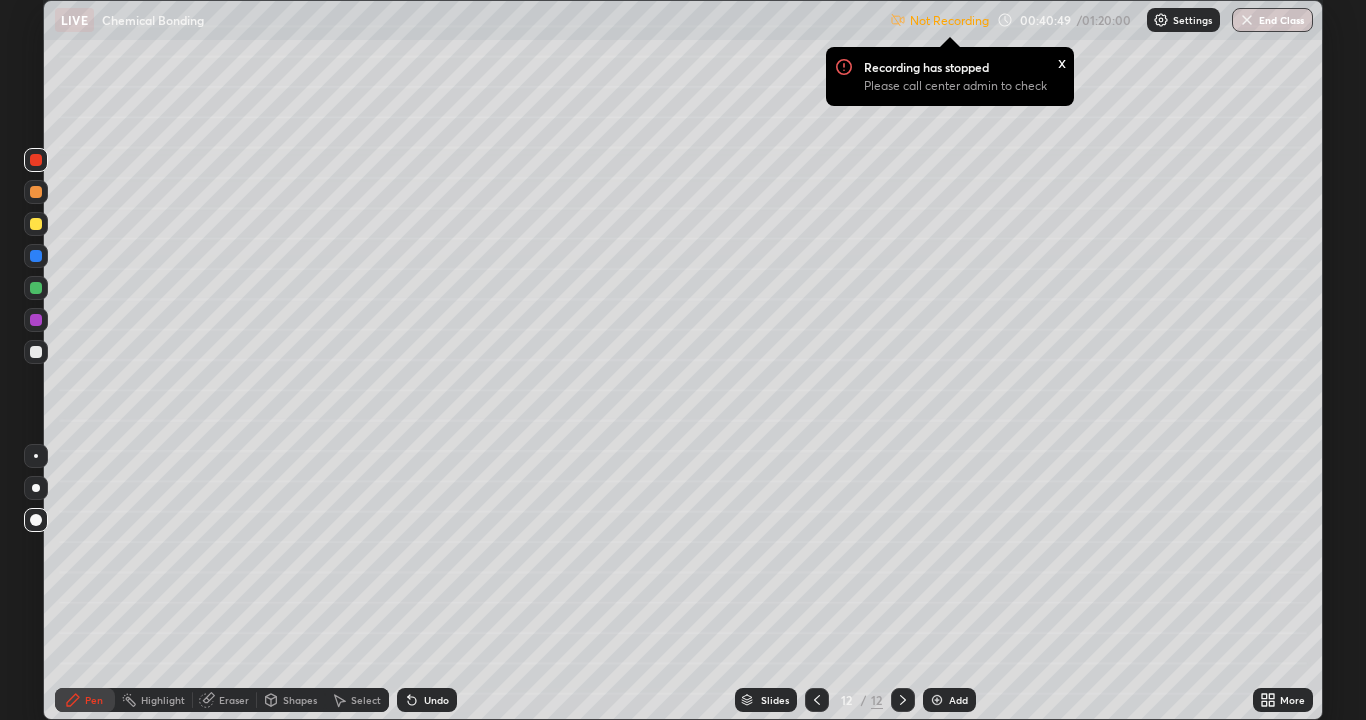 click at bounding box center [937, 700] 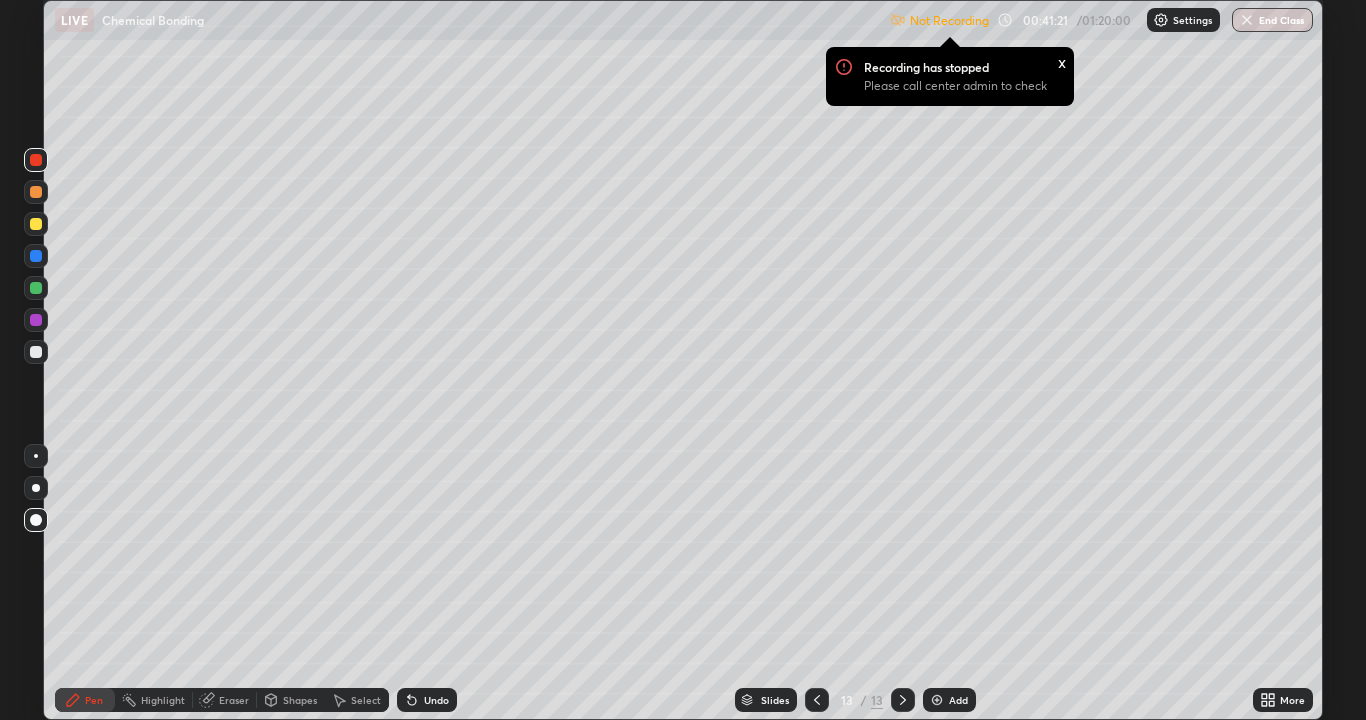click at bounding box center [36, 352] 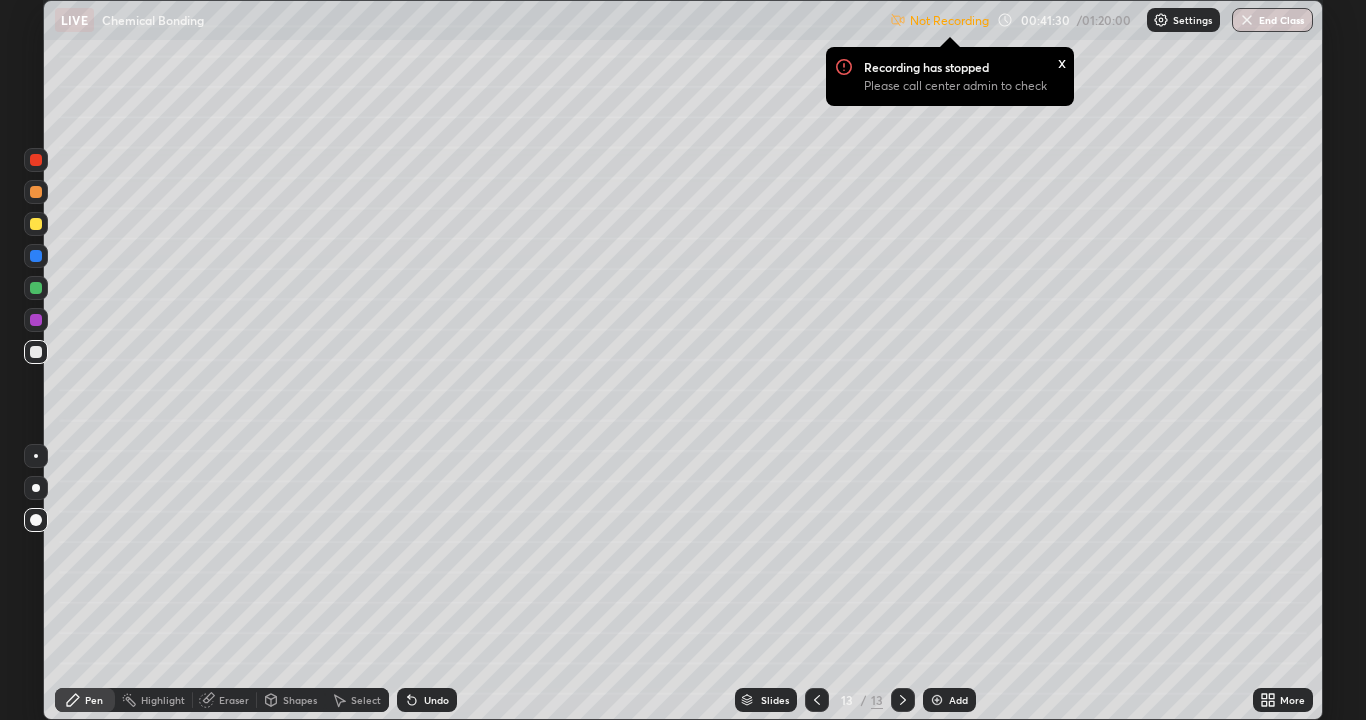 click on "Setting up your live class" at bounding box center [683, 360] 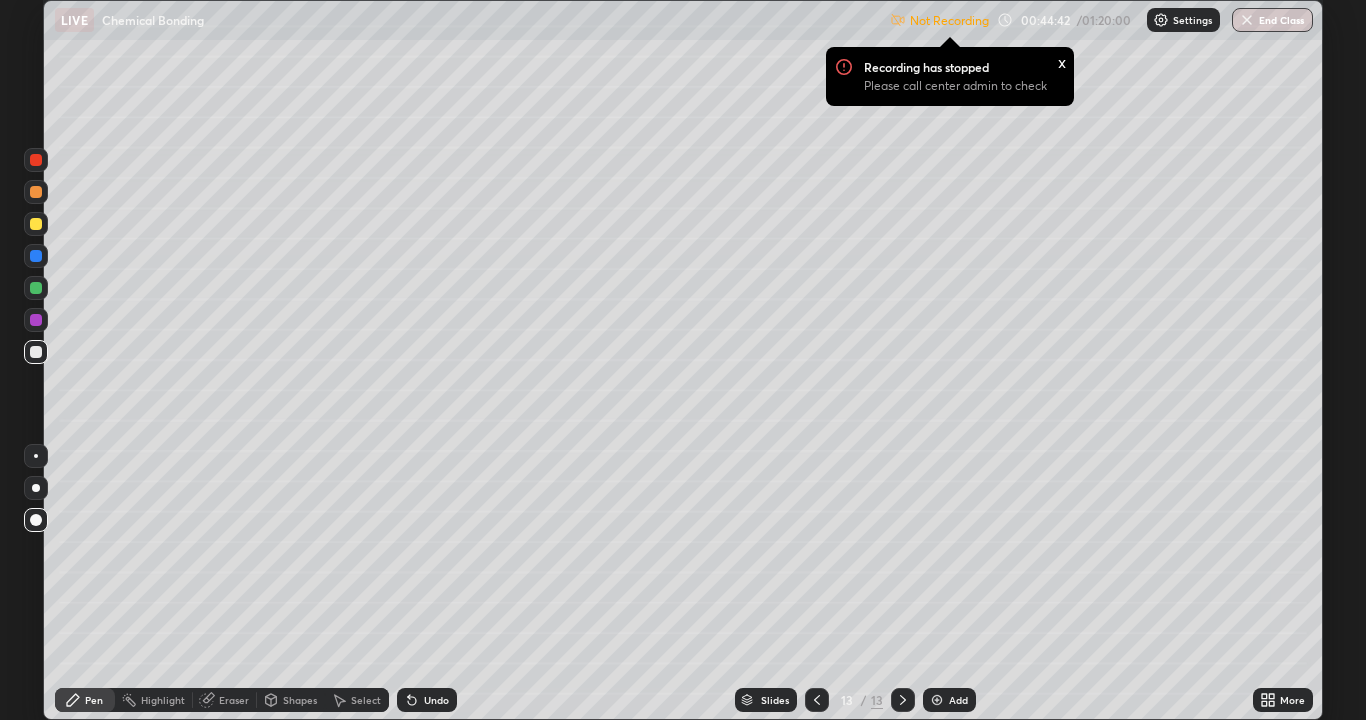 click at bounding box center [937, 700] 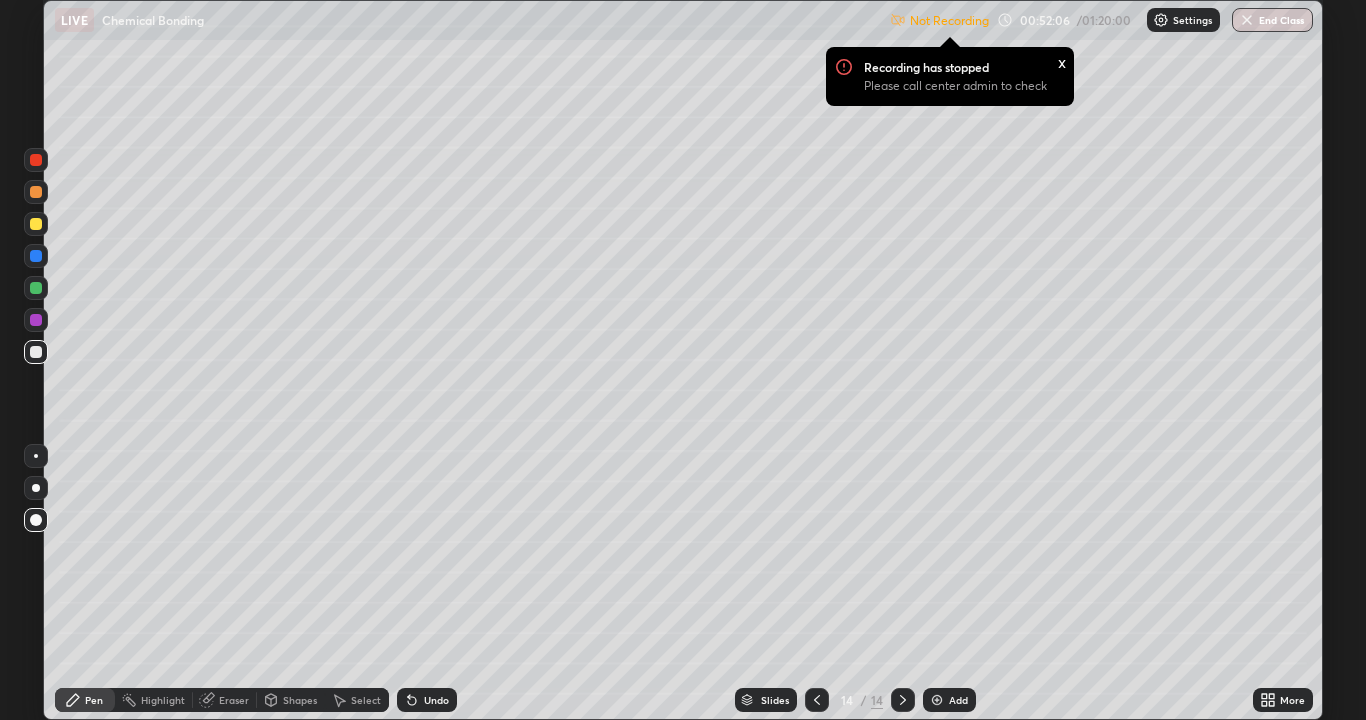 click 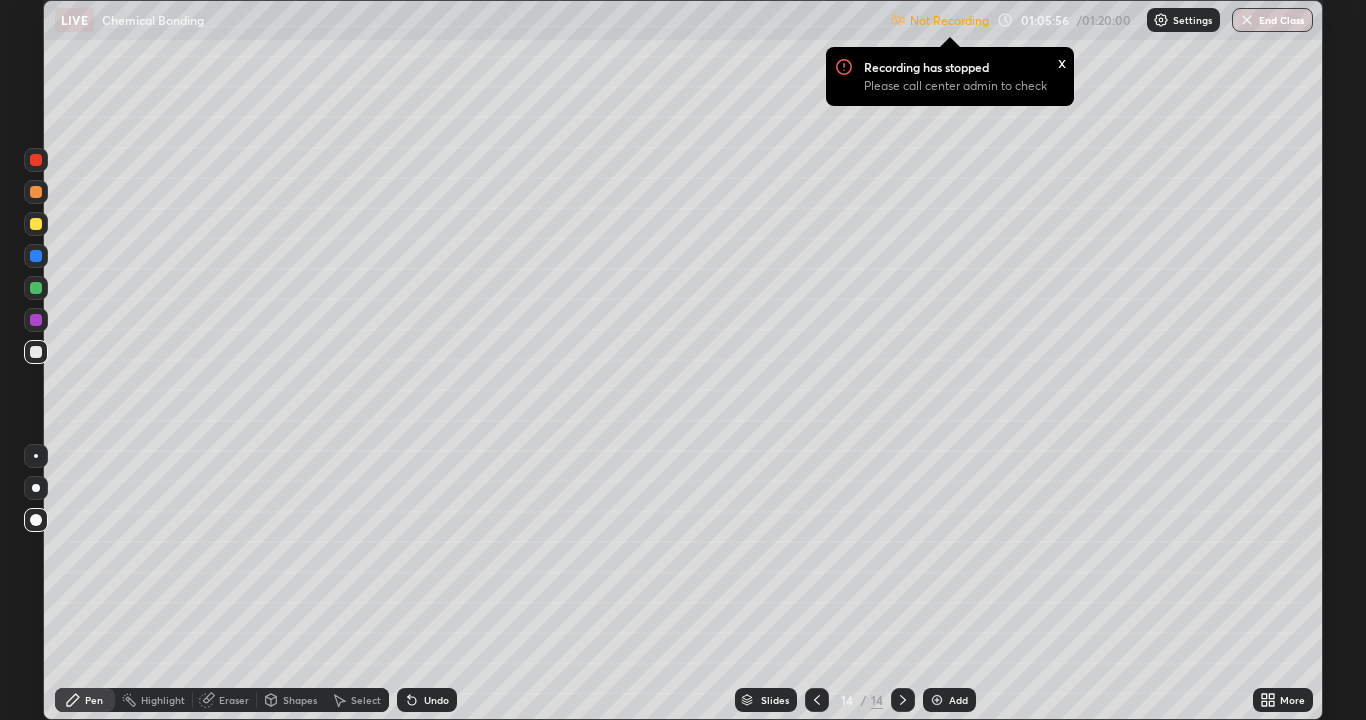 click on "End Class" at bounding box center (1272, 20) 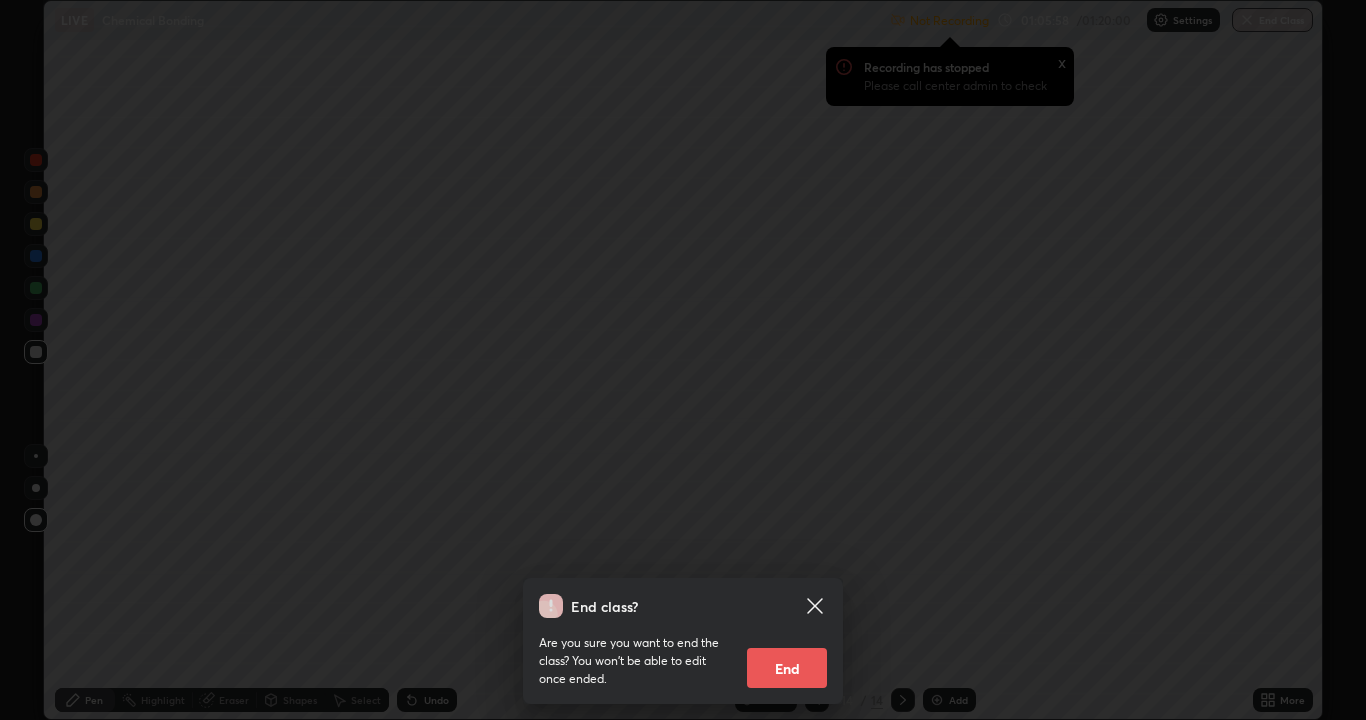 click on "End" at bounding box center (787, 668) 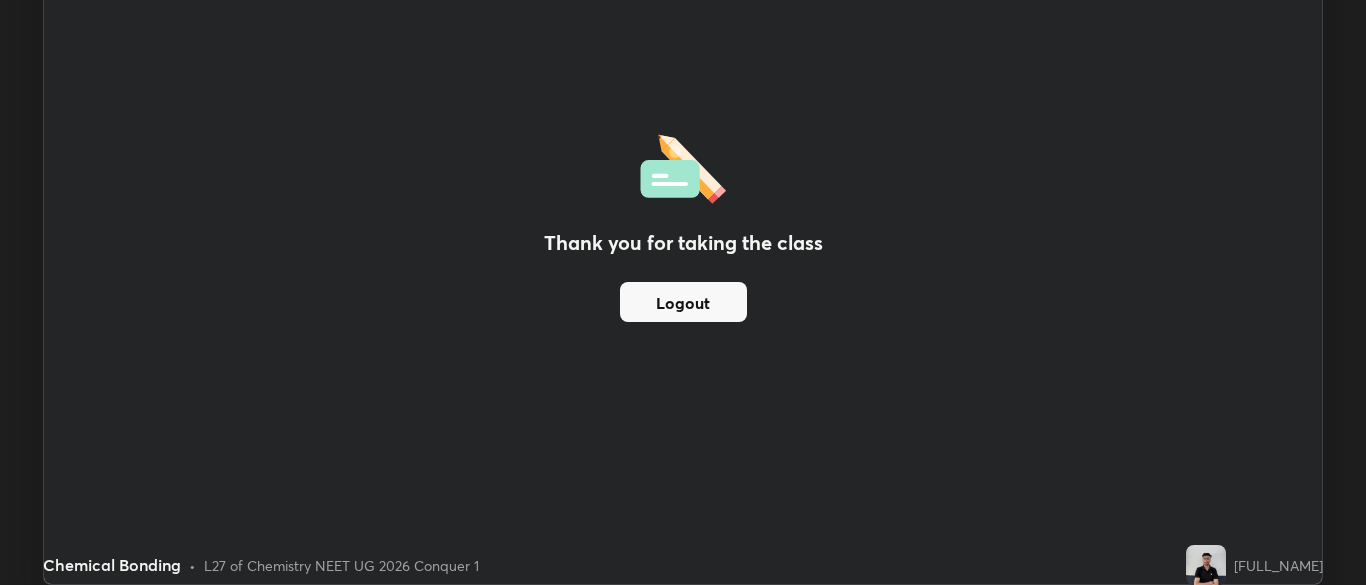 scroll, scrollTop: 585, scrollLeft: 1366, axis: both 